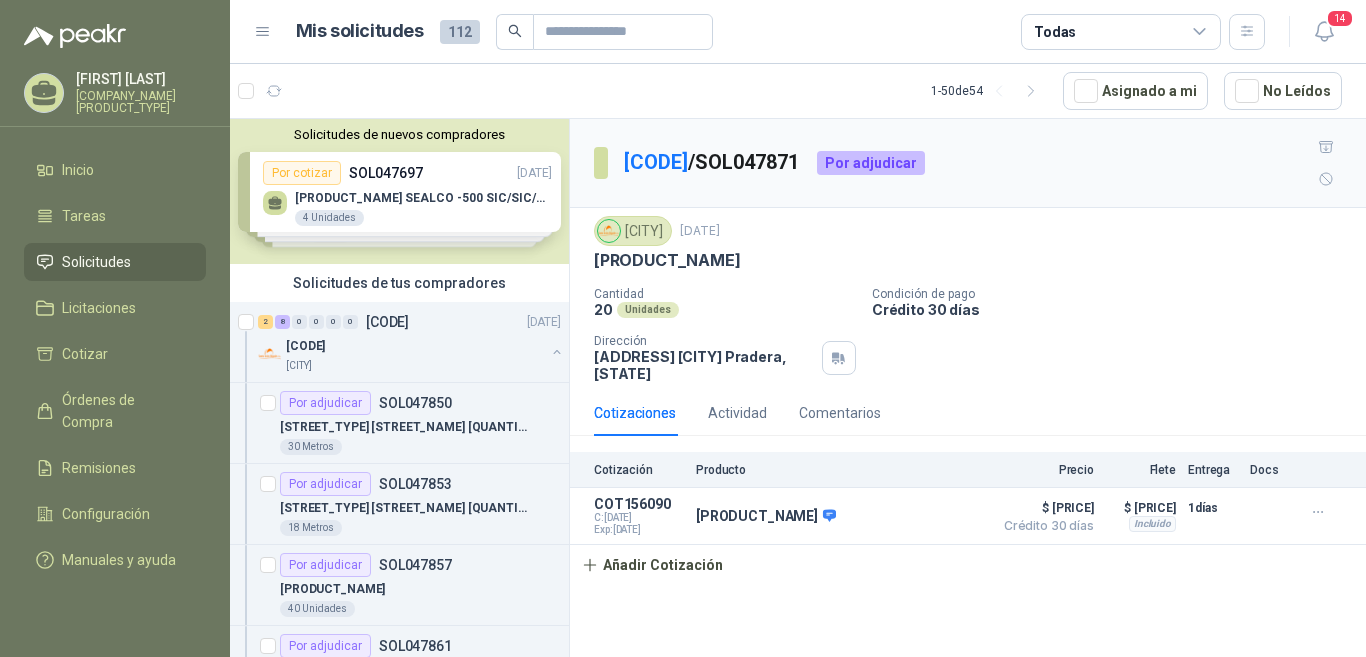 scroll, scrollTop: 0, scrollLeft: 0, axis: both 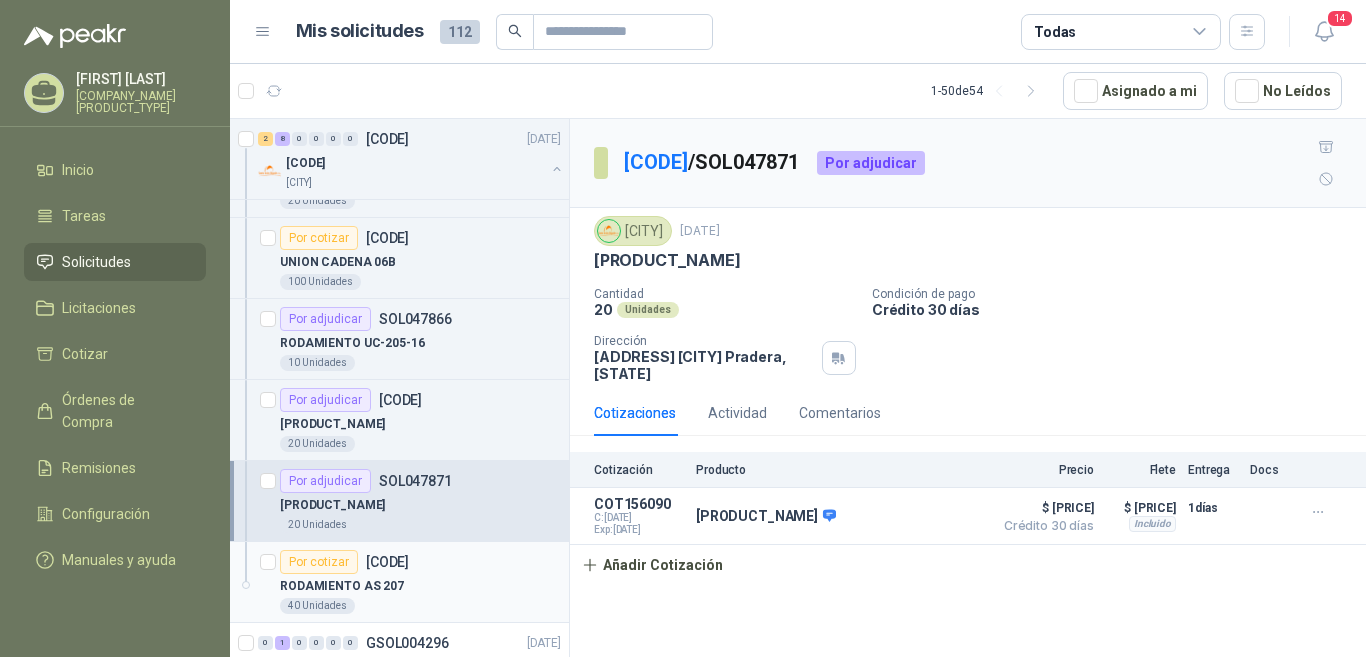 click on "[CODE]" at bounding box center [387, 562] 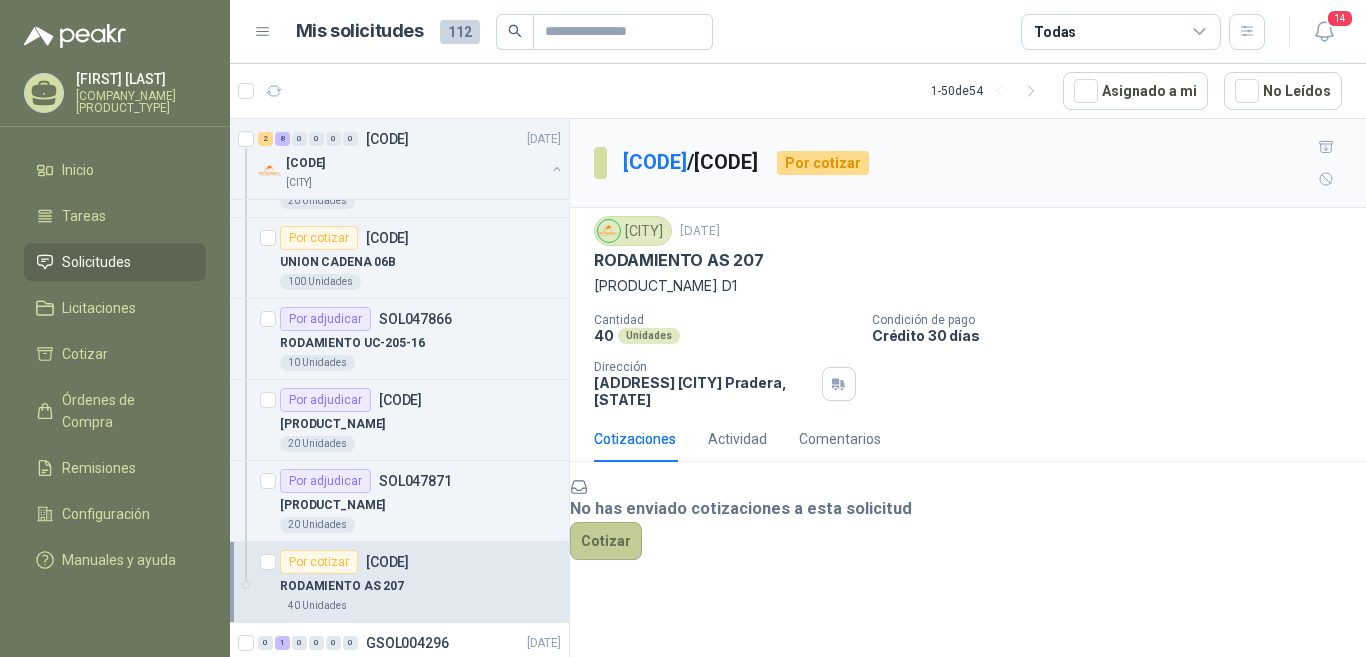 click on "Cotizar" at bounding box center (606, 541) 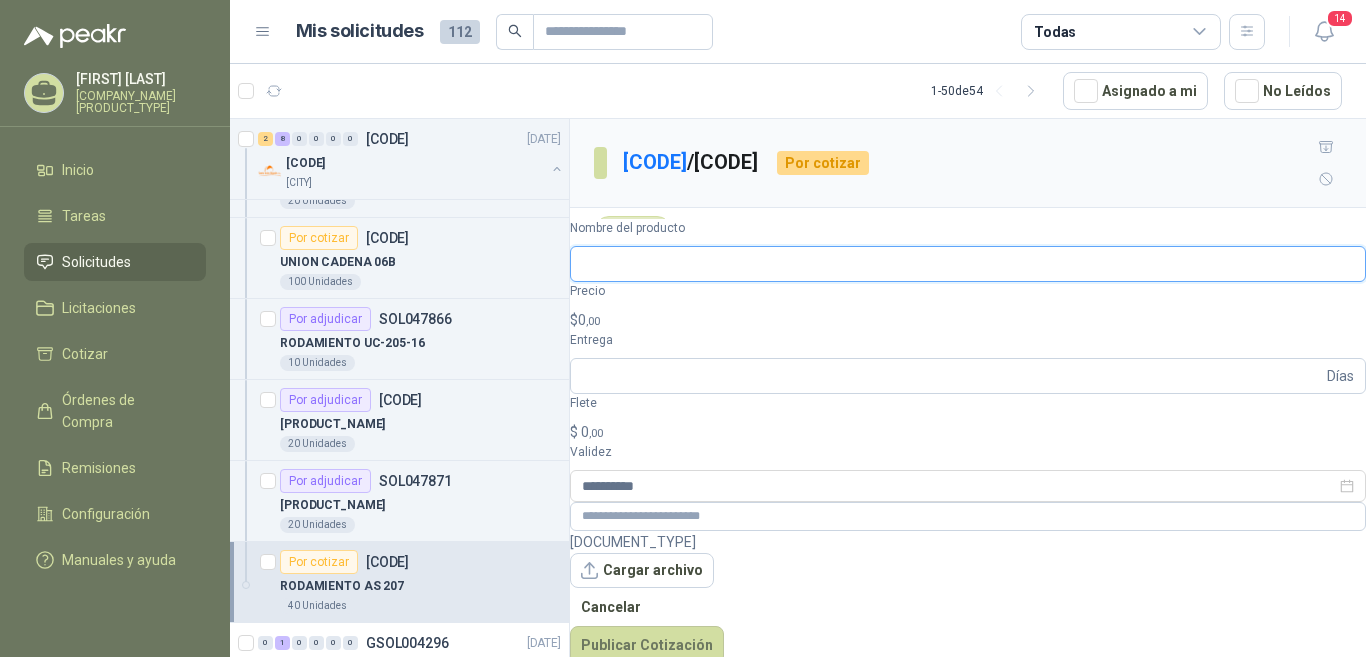 click on "Nombre del producto" at bounding box center [968, 264] 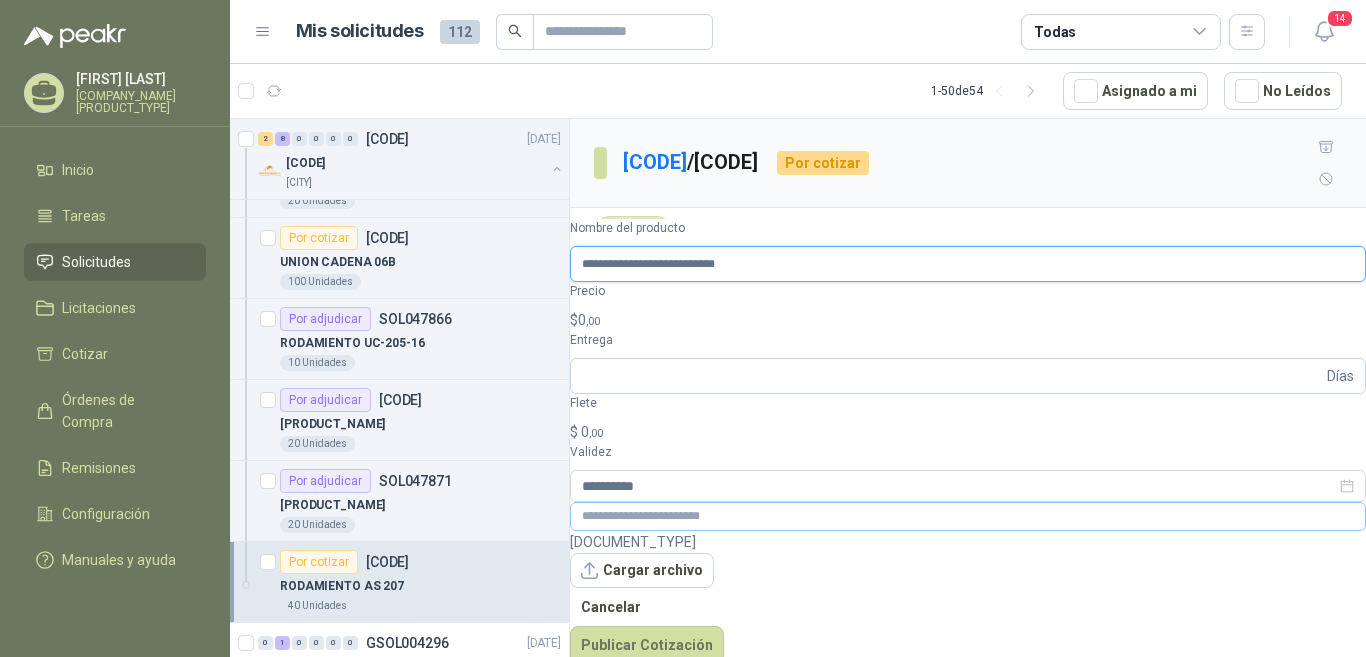 type on "**********" 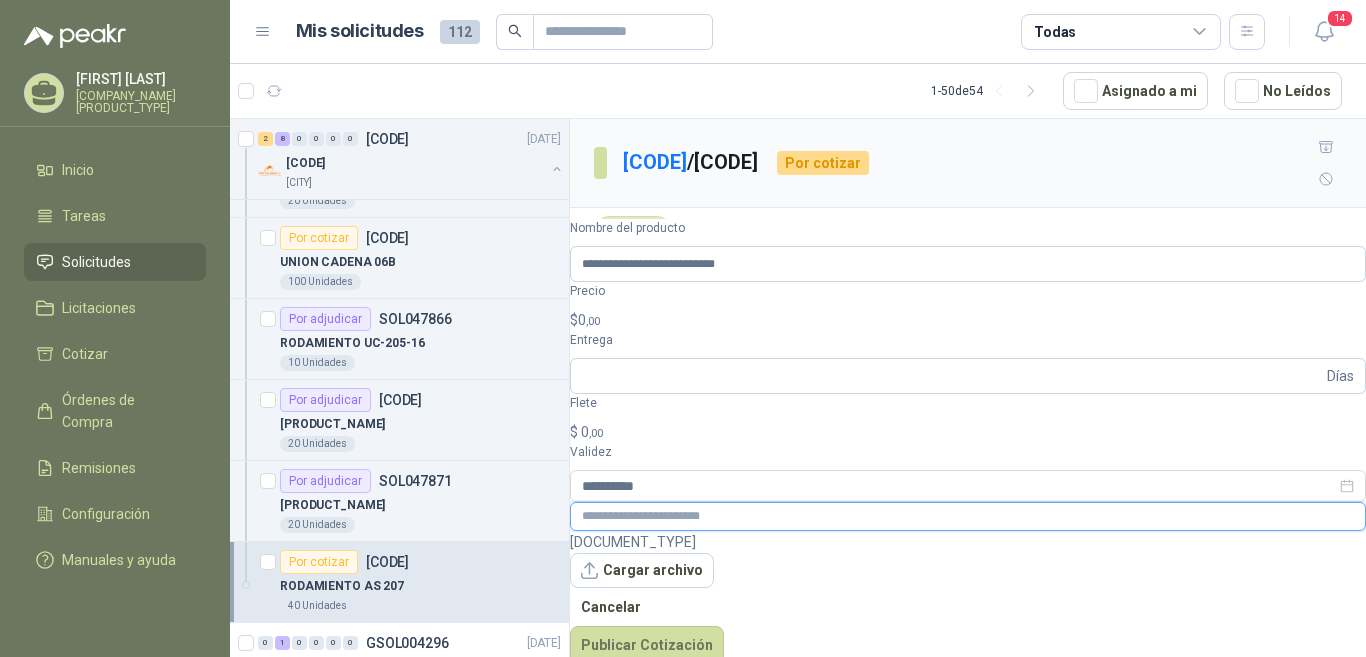 click at bounding box center (968, 516) 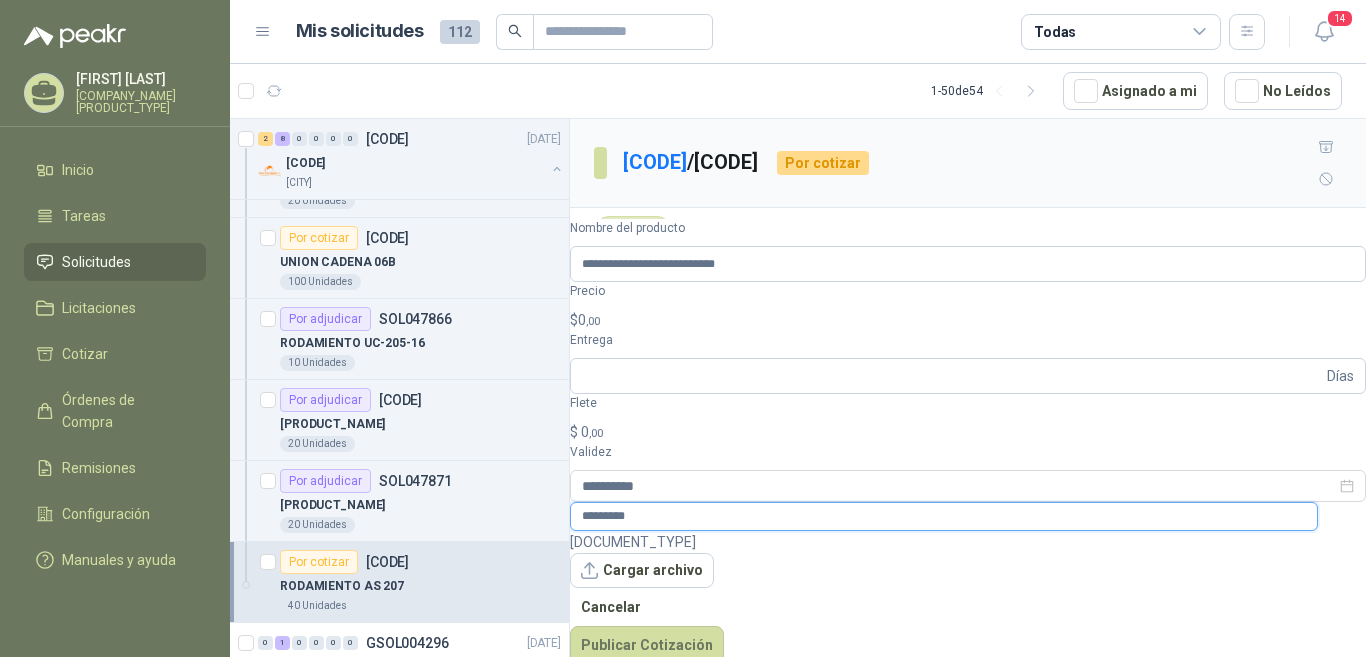 type on "*********" 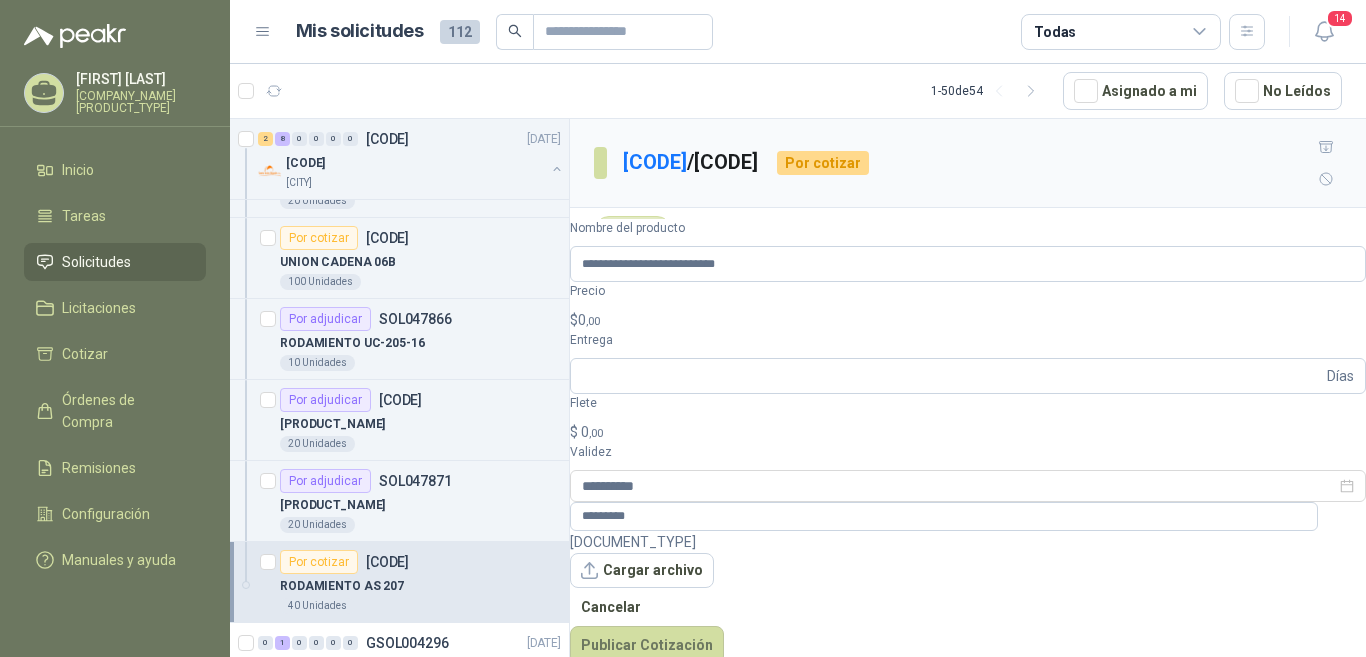 click on ",00" at bounding box center [593, 321] 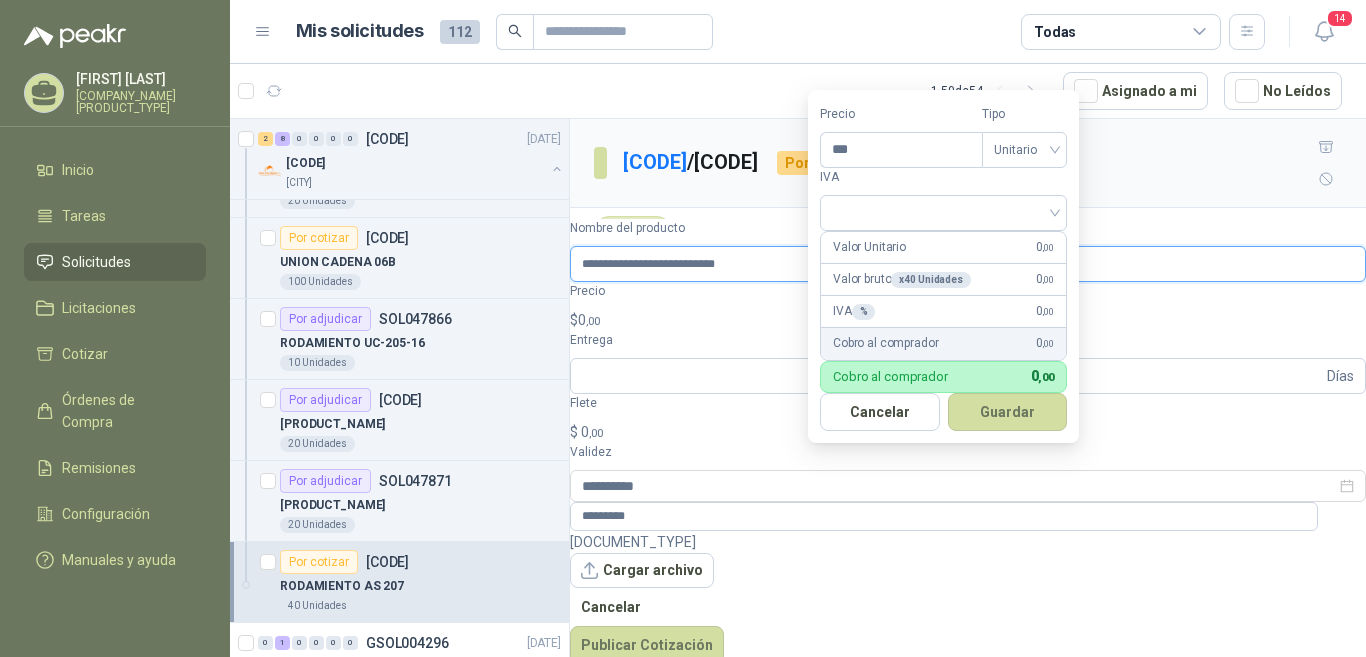 click on "**********" at bounding box center [968, 264] 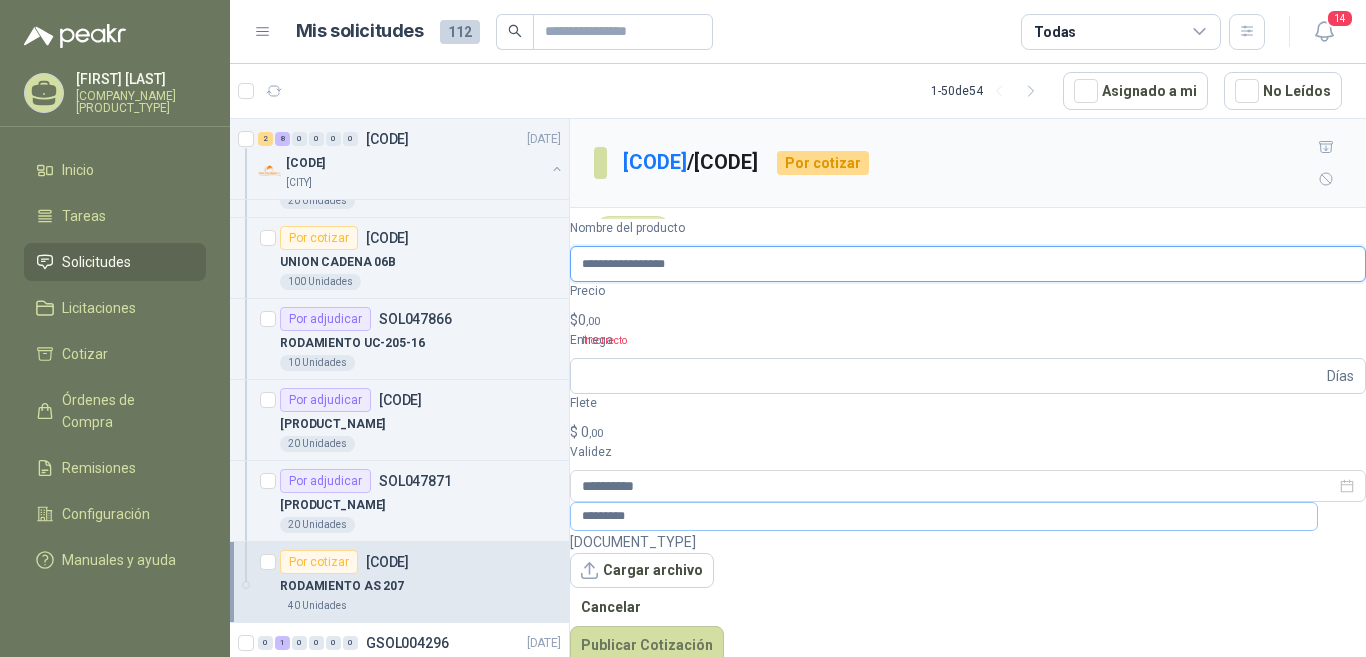 type on "**********" 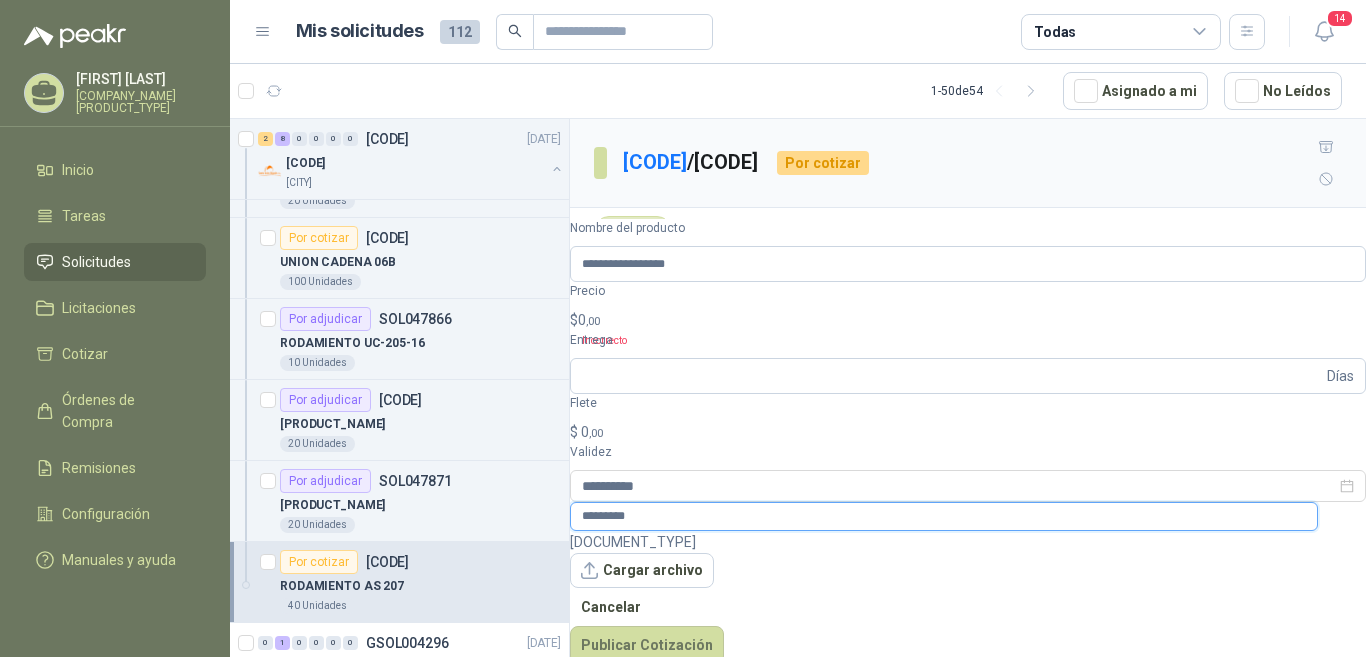 click on "*********" at bounding box center (944, 516) 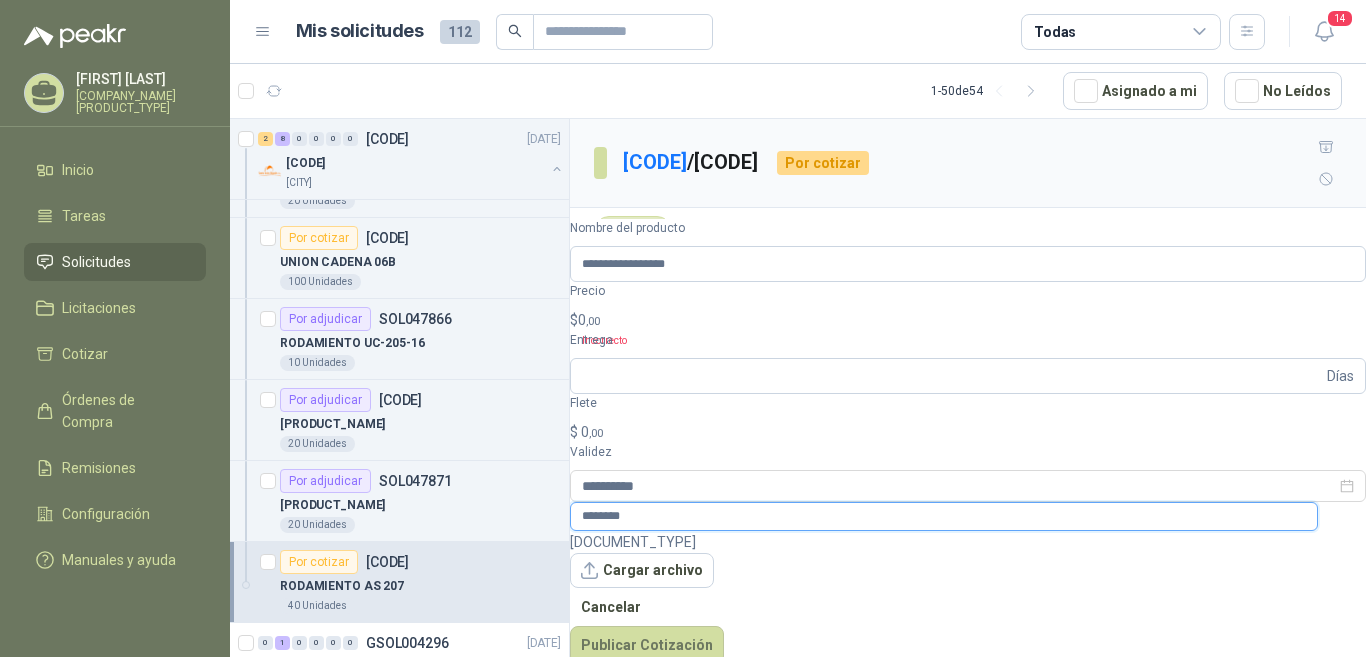 type on "********" 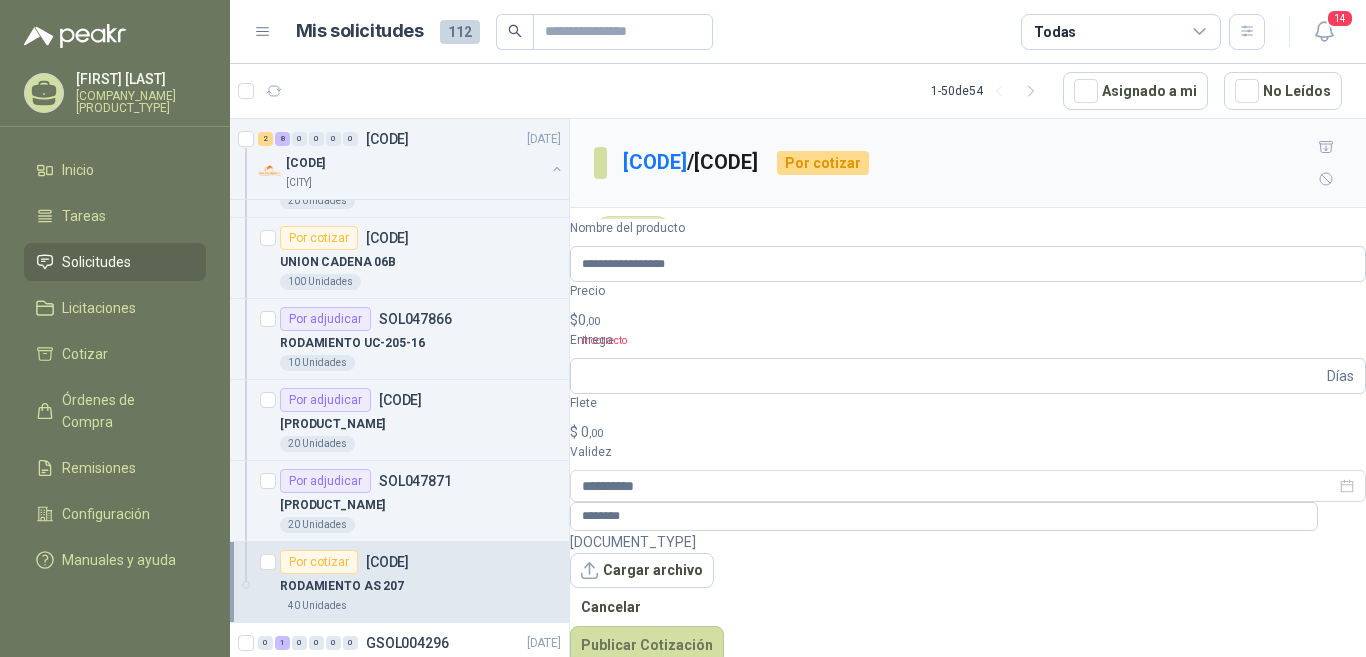 click on "$  0 ,00" at bounding box center [968, 320] 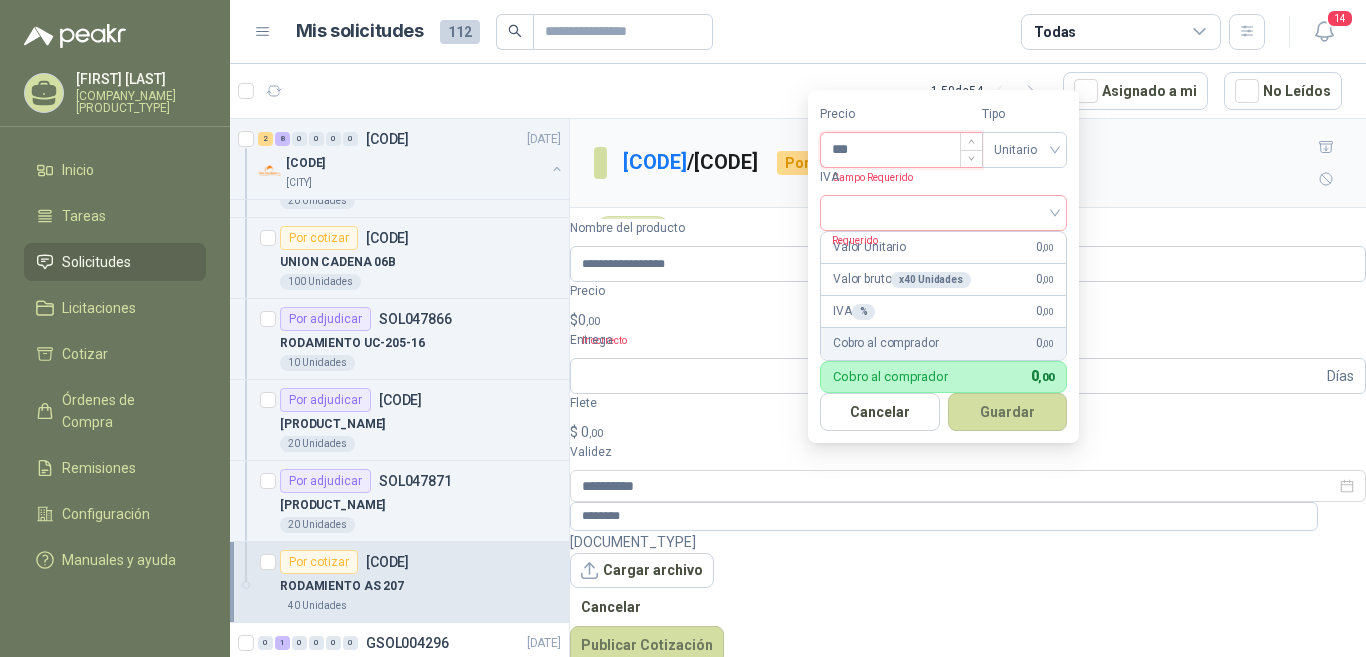 click on "***" at bounding box center (901, 150) 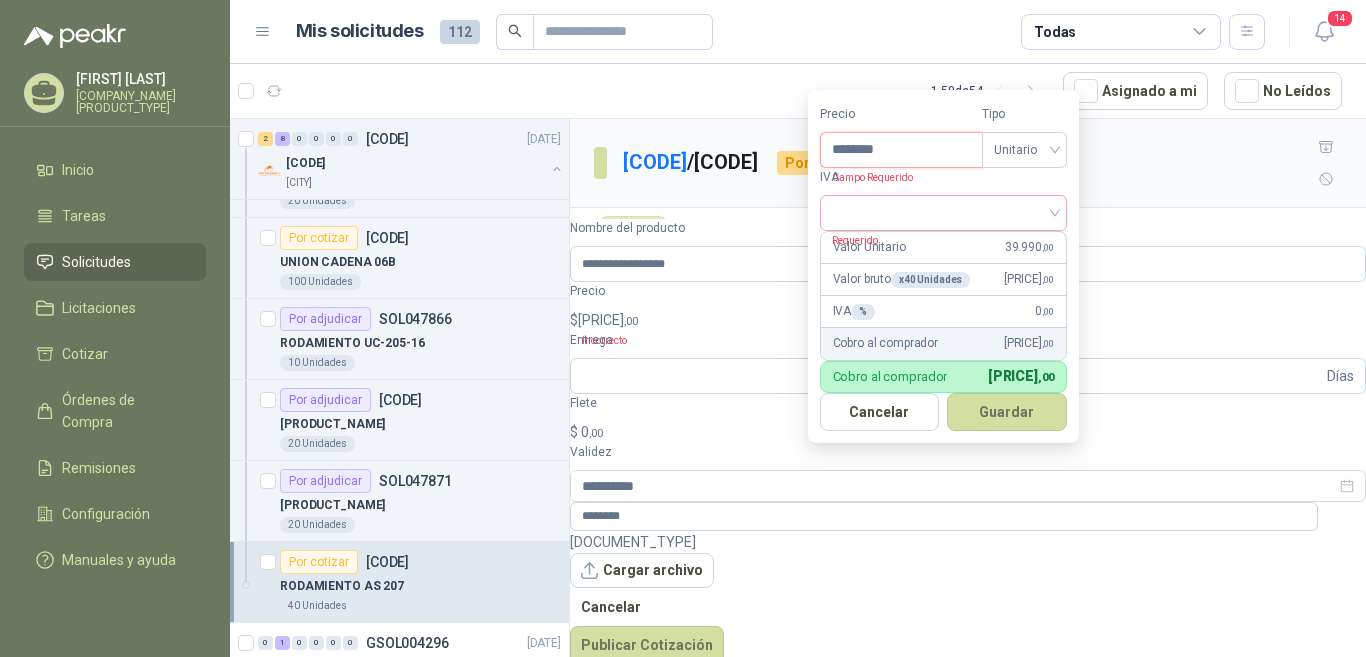 type on "********" 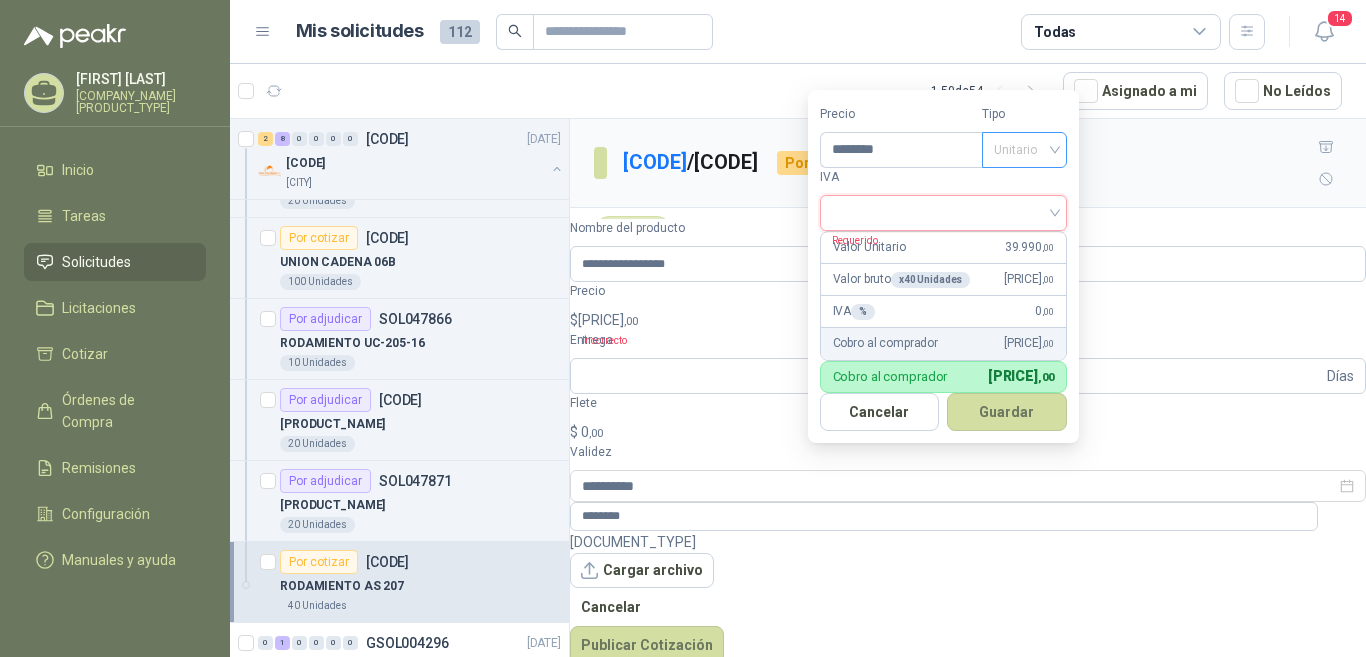 click on "Unitario" at bounding box center (1024, 150) 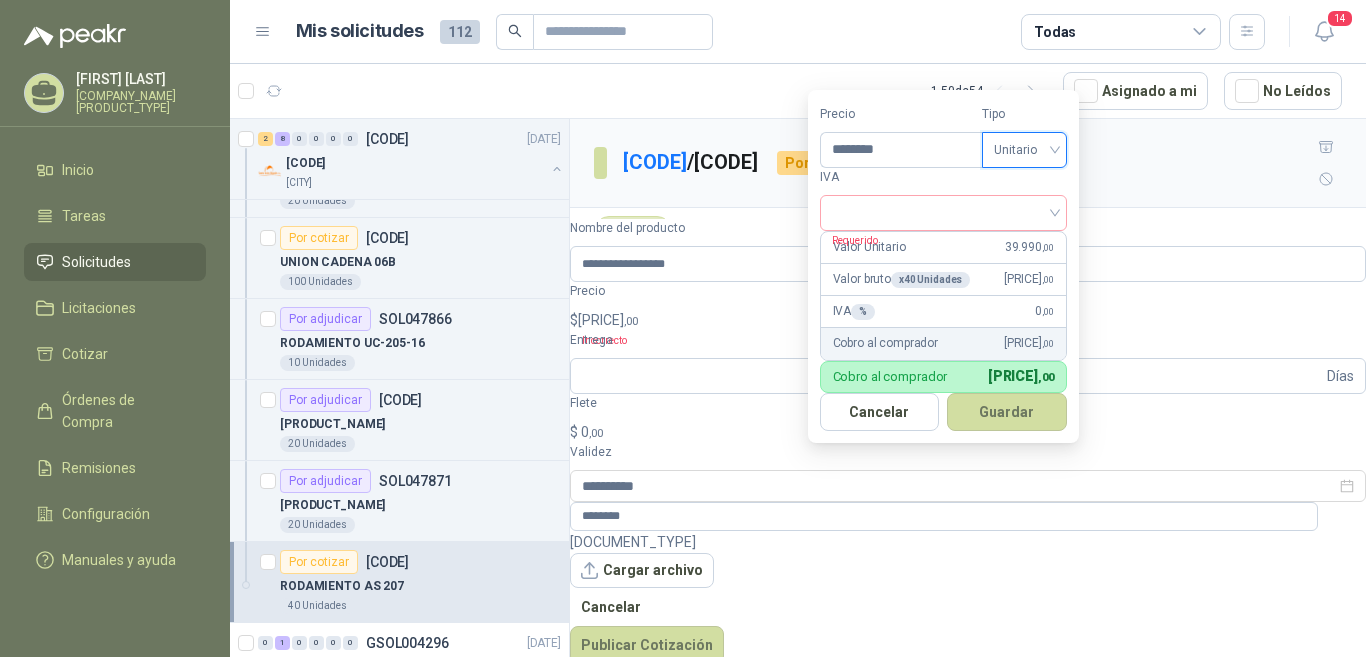 click on "Unitario" at bounding box center [1024, 150] 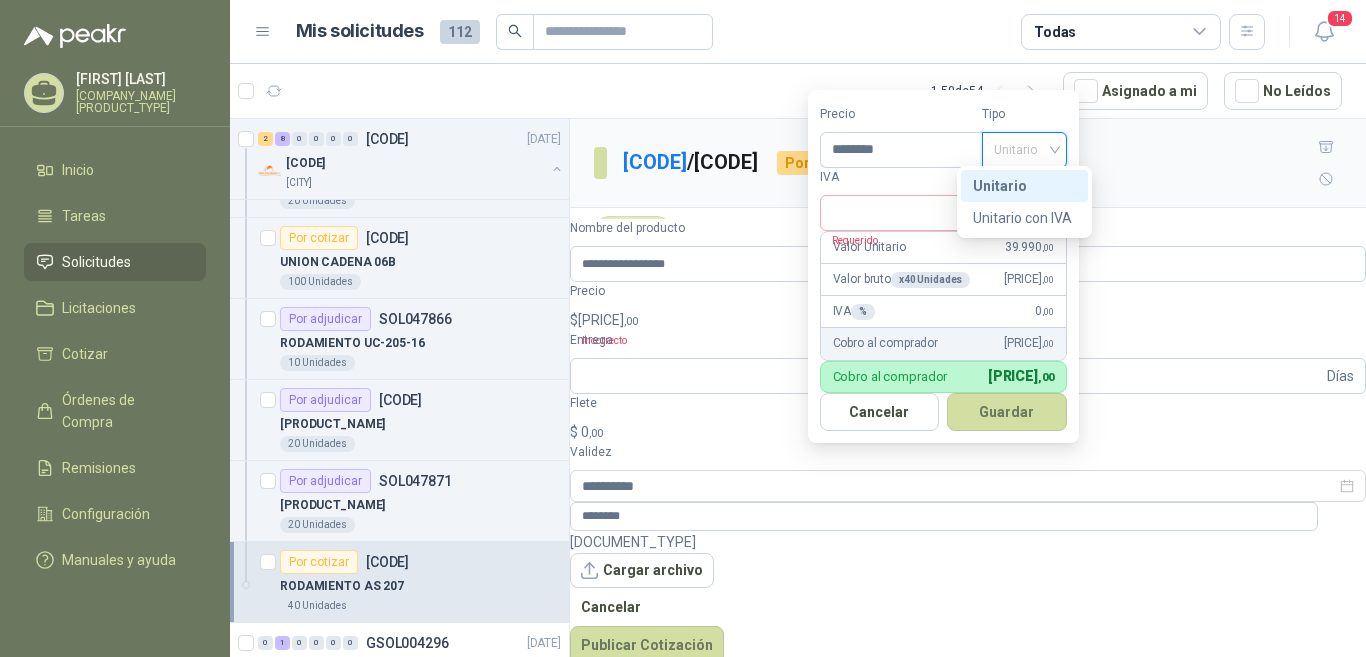 click on "Unitario" at bounding box center (1024, 186) 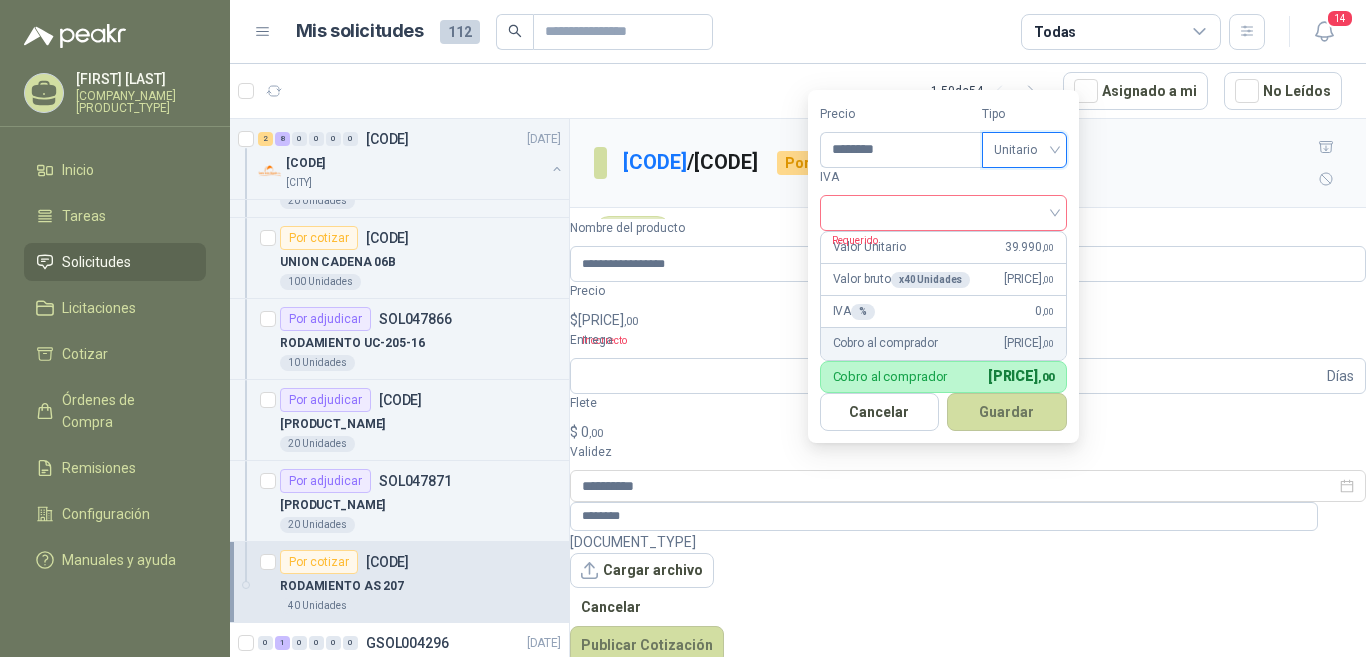 click at bounding box center (943, 211) 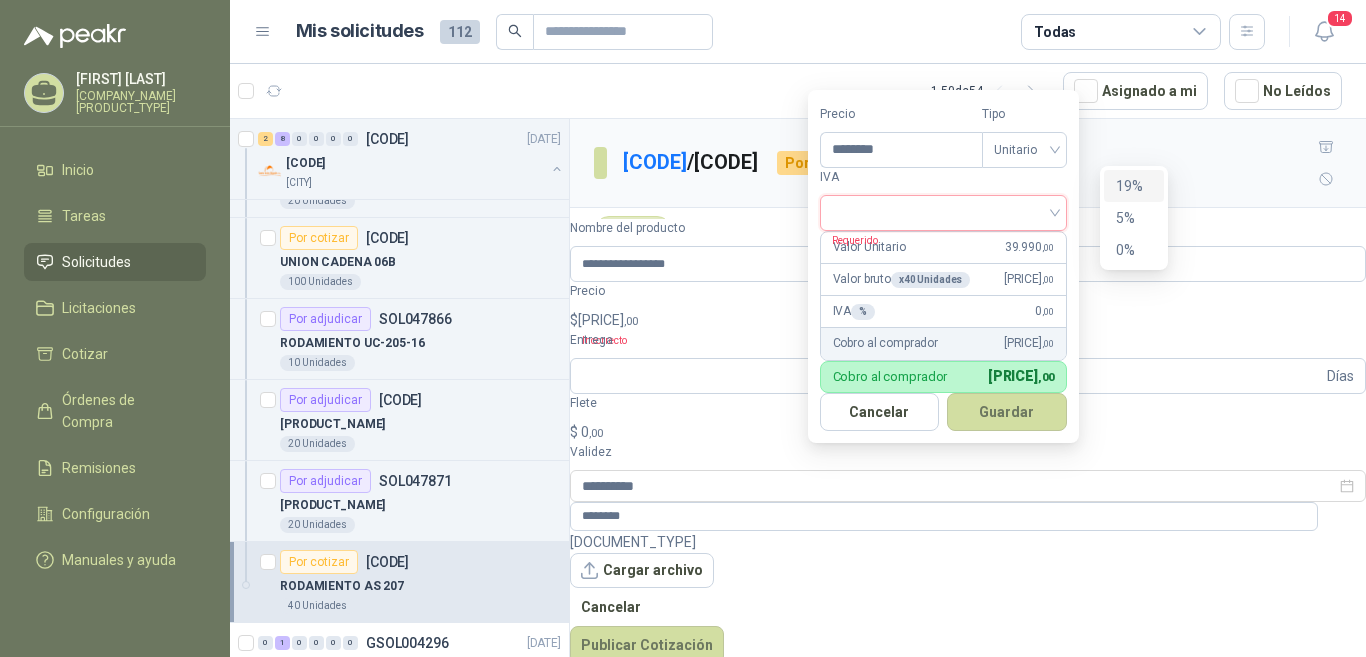 click on "19%" at bounding box center (0, 0) 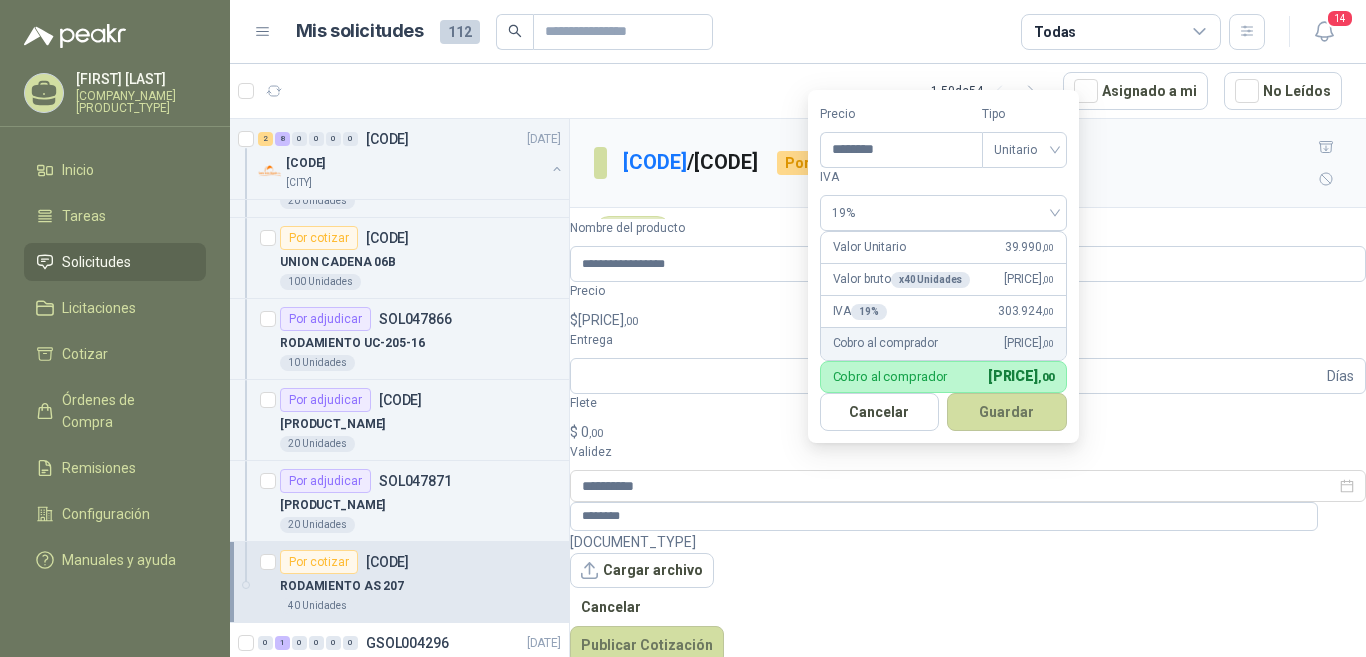 click on "Guardar" at bounding box center [1007, 412] 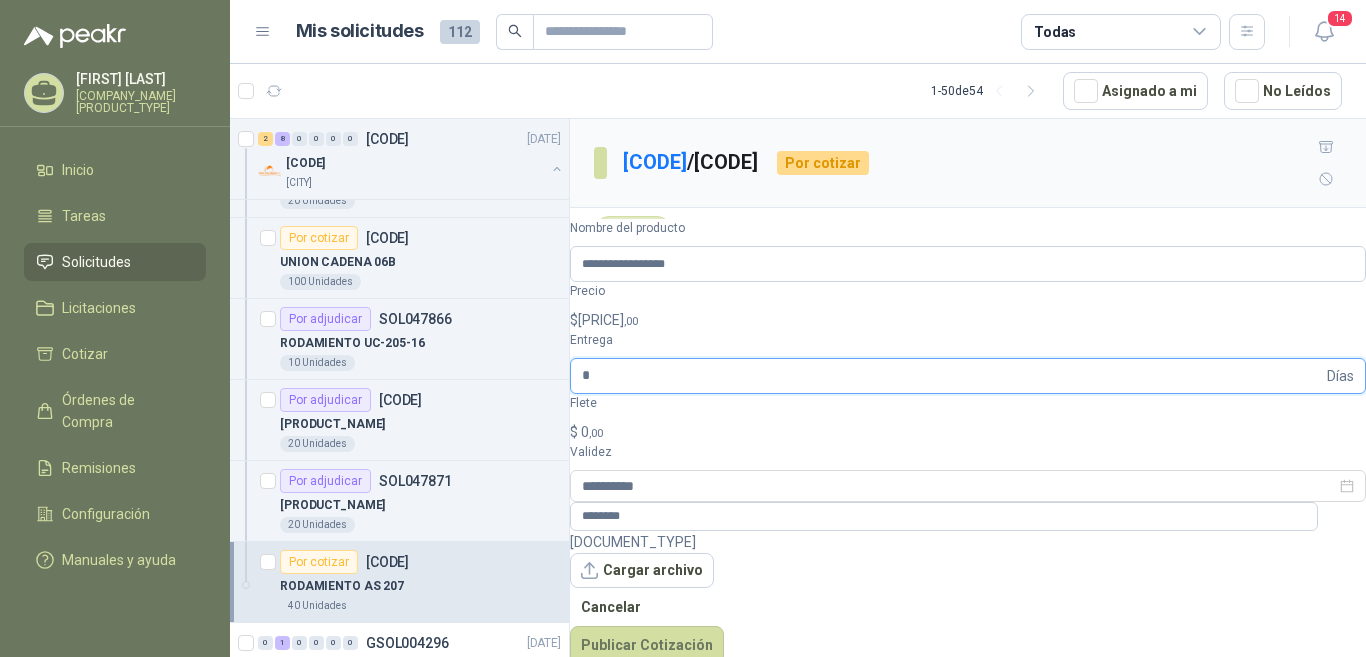 type on "*" 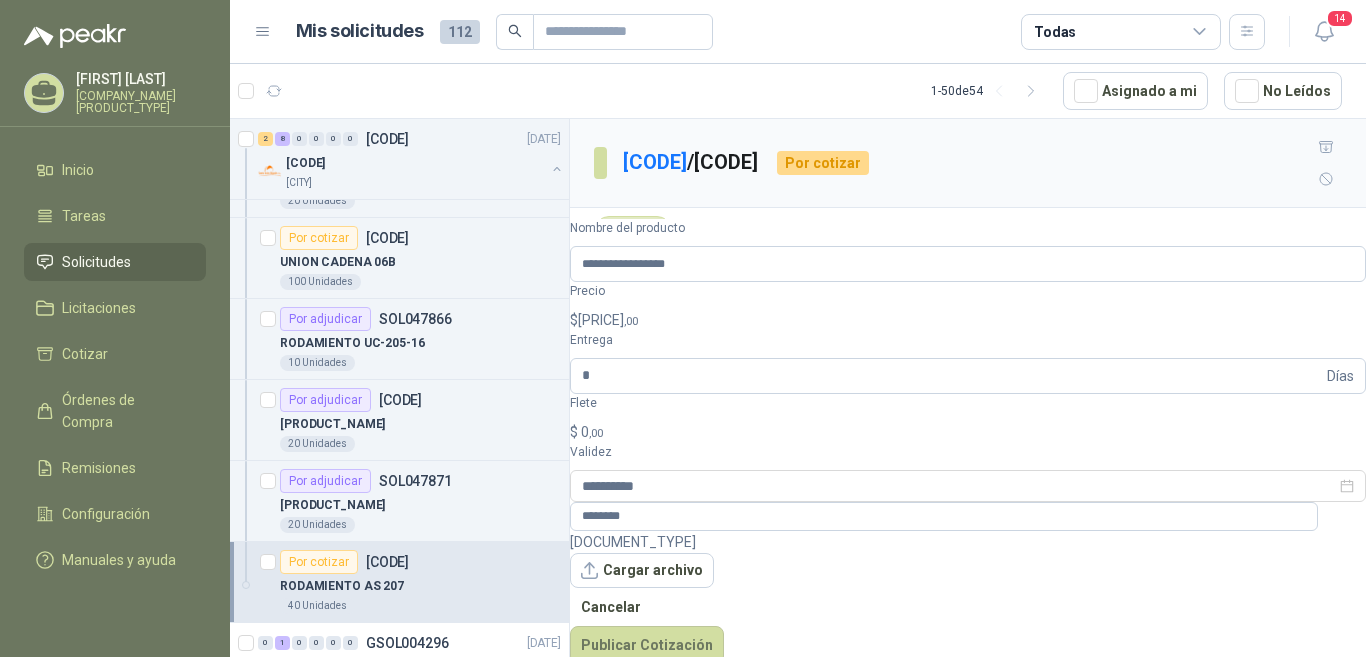 click on "$    0 ,00" at bounding box center (968, 432) 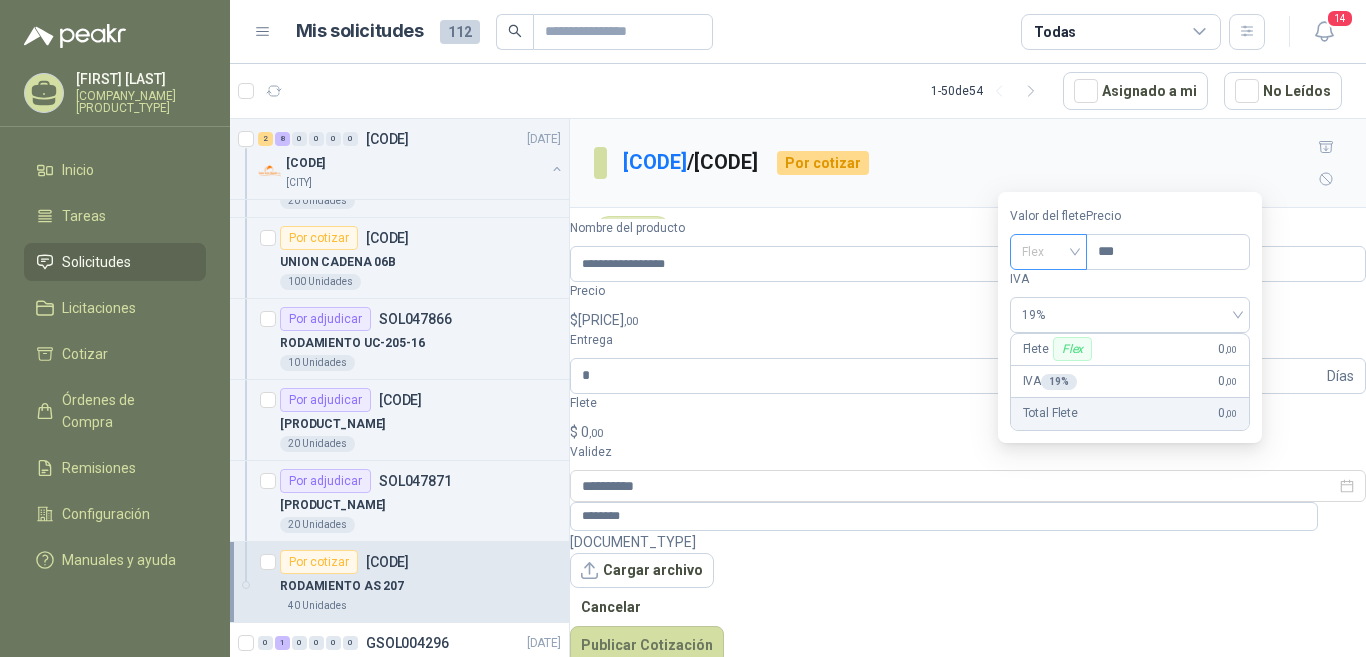 click on "Flex" at bounding box center [1048, 252] 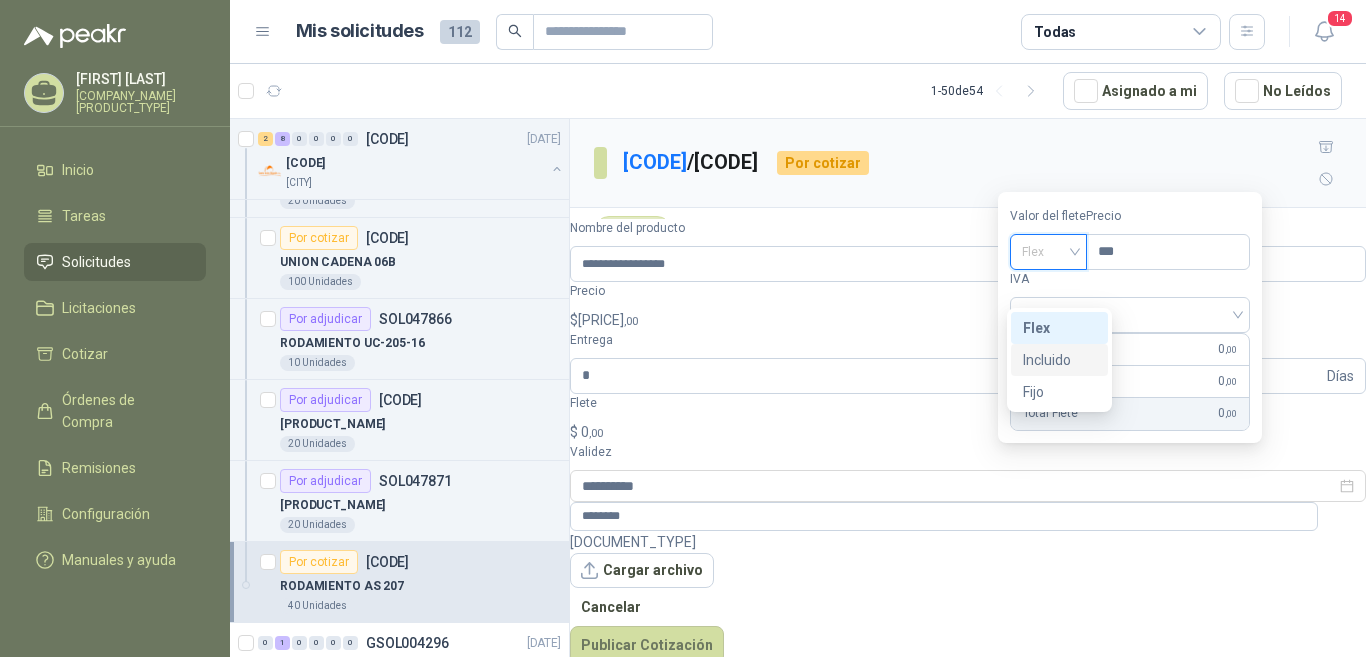 click on "Incluido" at bounding box center [0, 0] 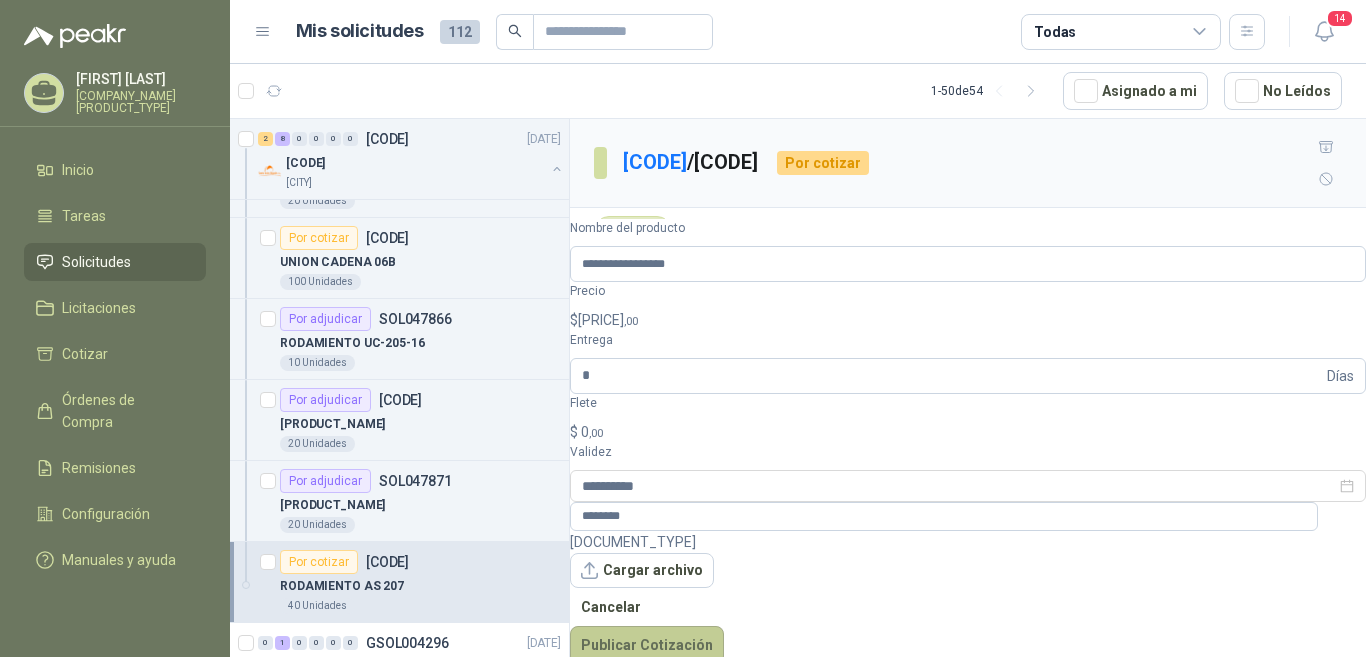 click on "Publicar Cotización" at bounding box center [647, 645] 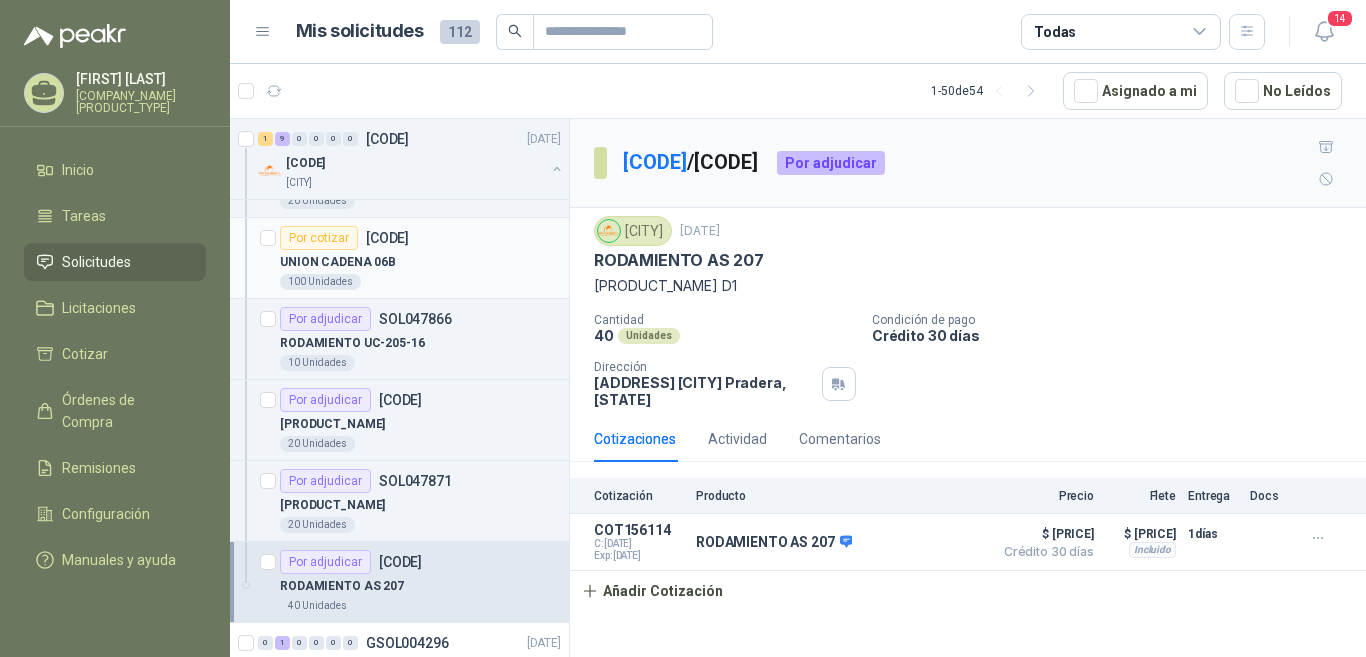 click on "[CODE]" at bounding box center (387, 238) 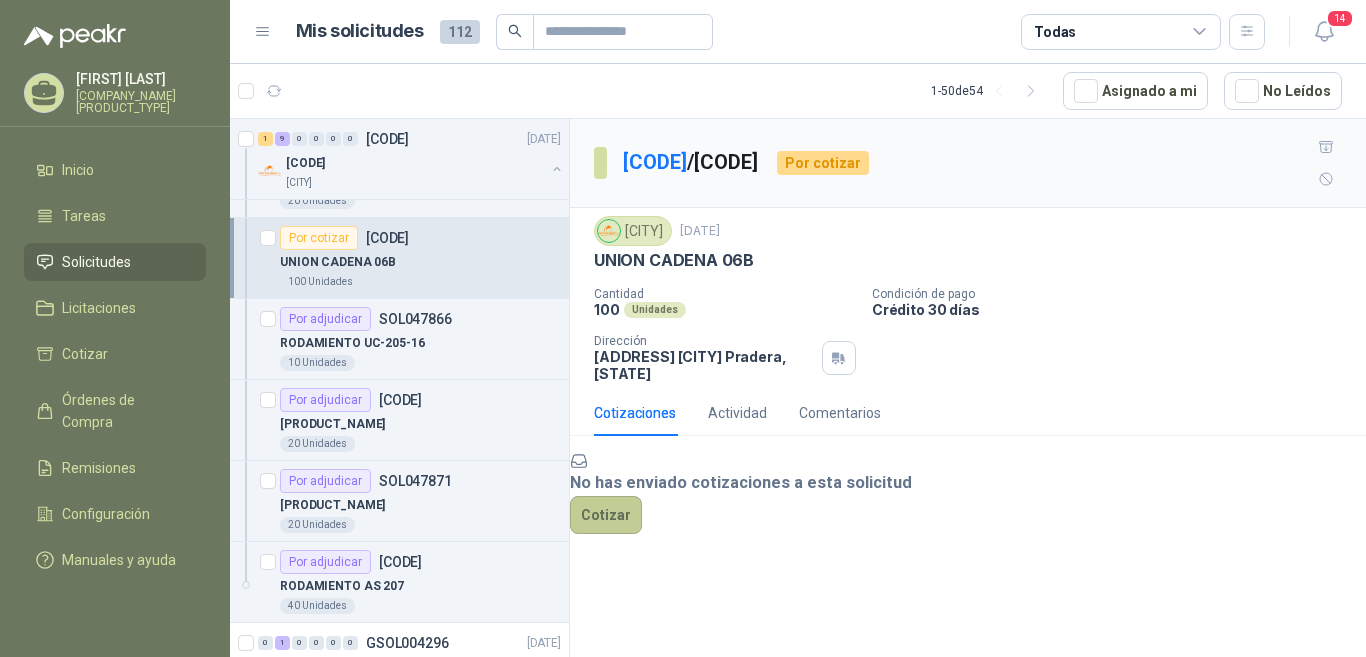 click on "Cotizar" at bounding box center [606, 515] 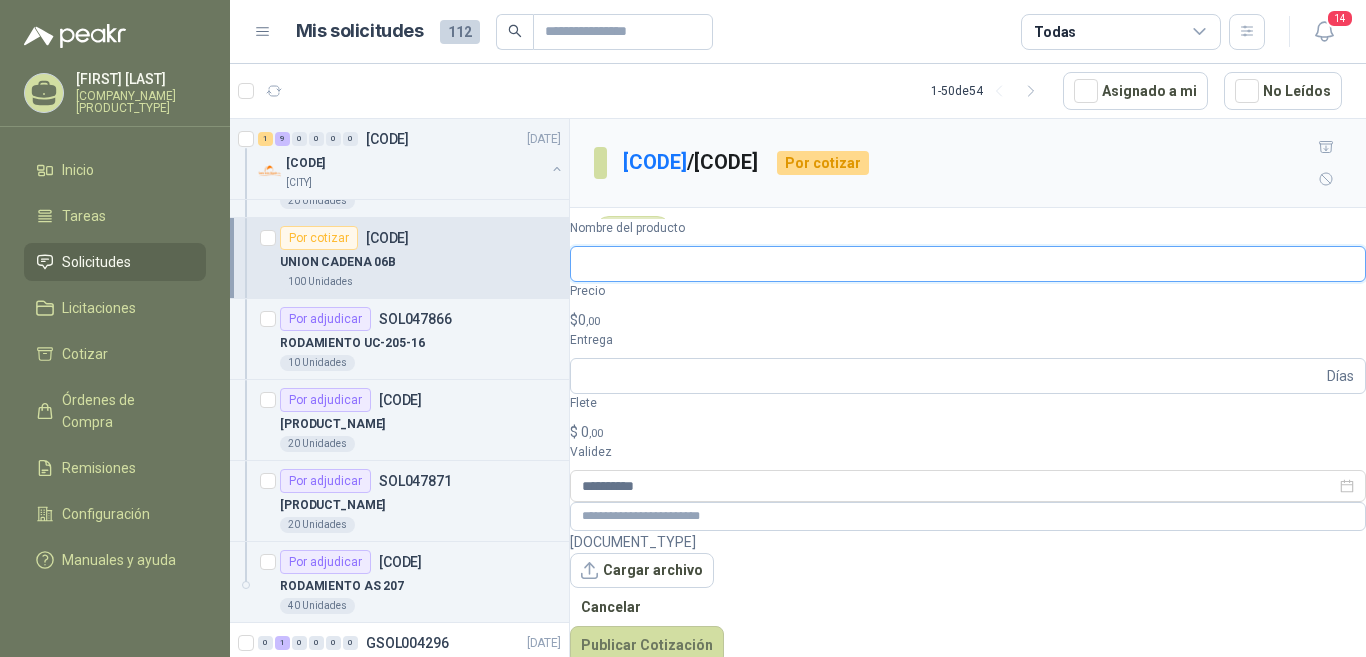 click on "Nombre del producto" at bounding box center [968, 264] 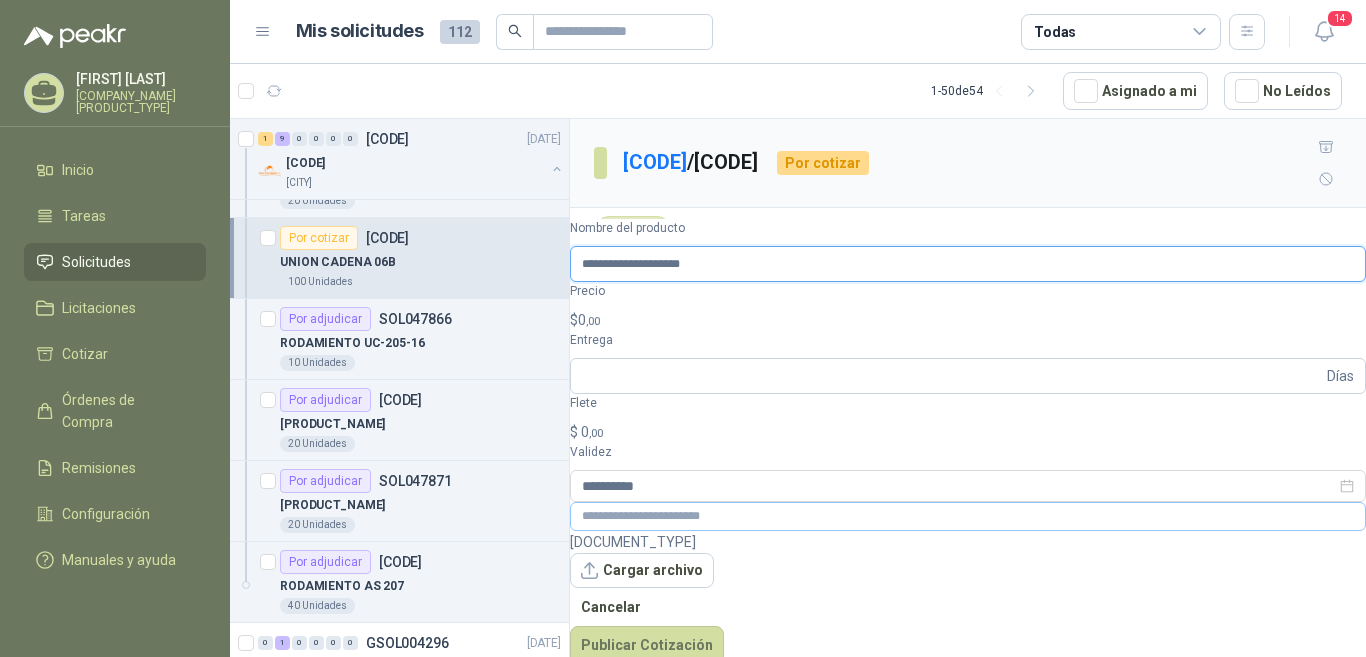 type on "**********" 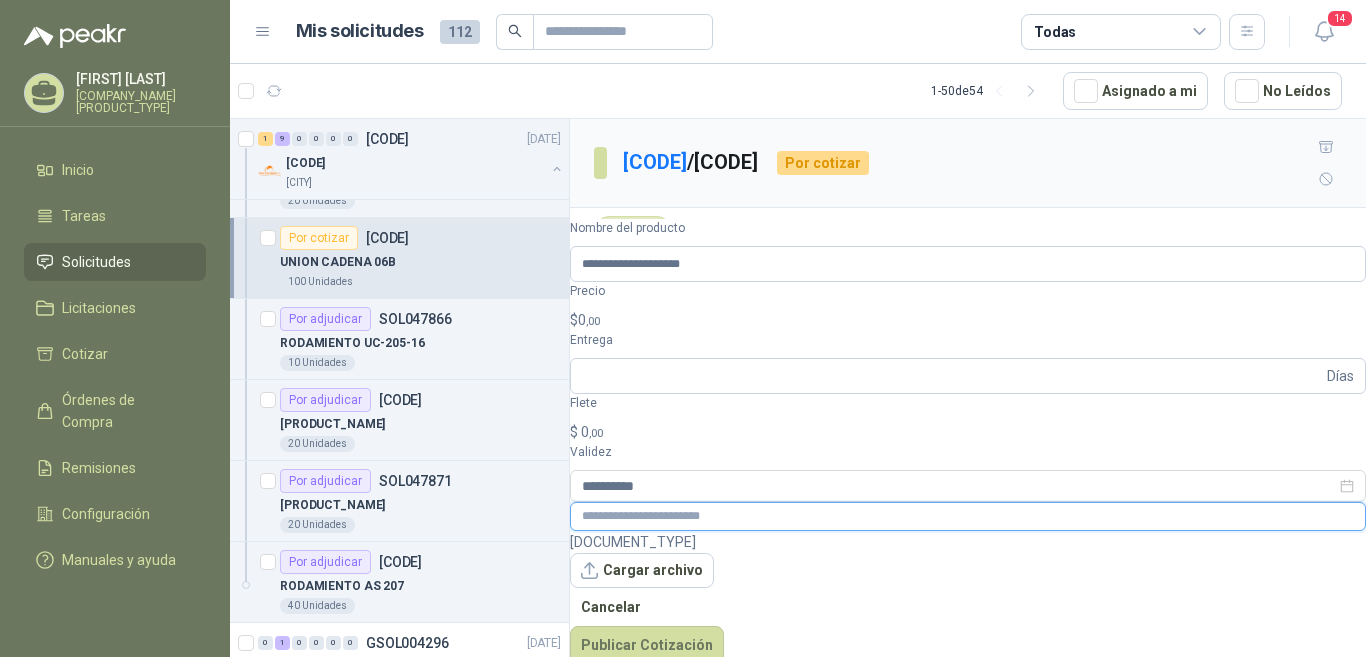 click at bounding box center [968, 516] 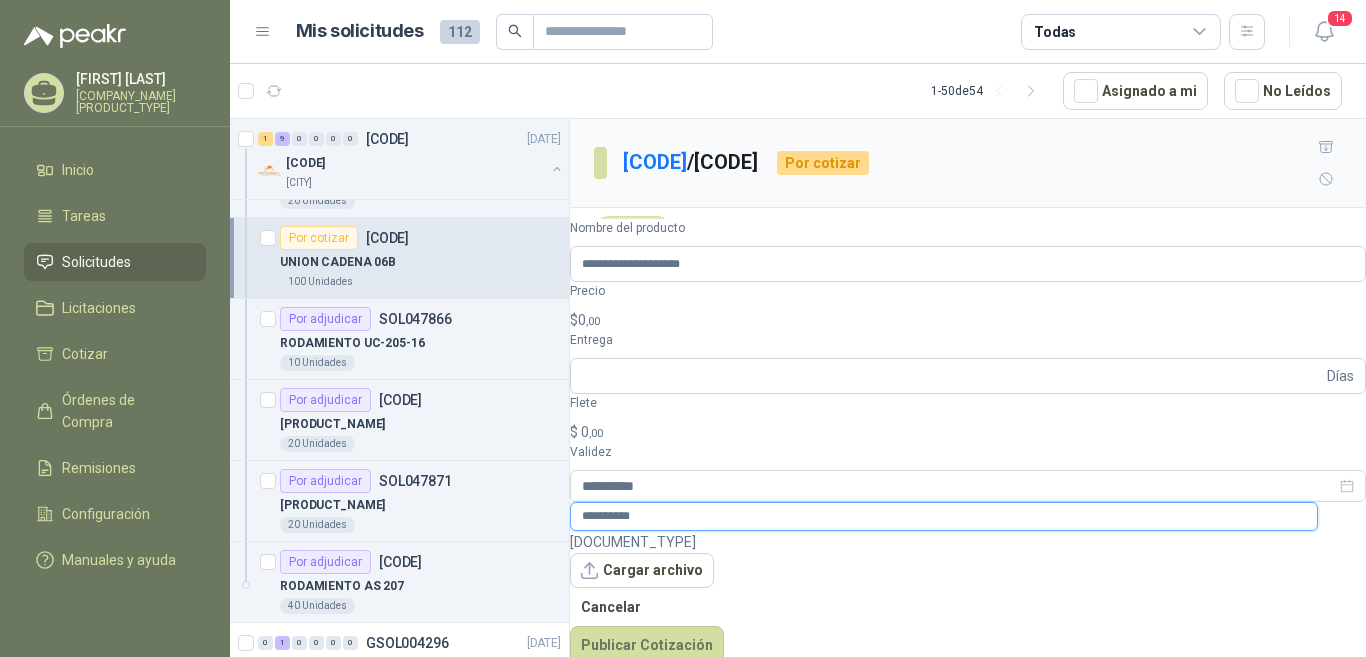 type on "**********" 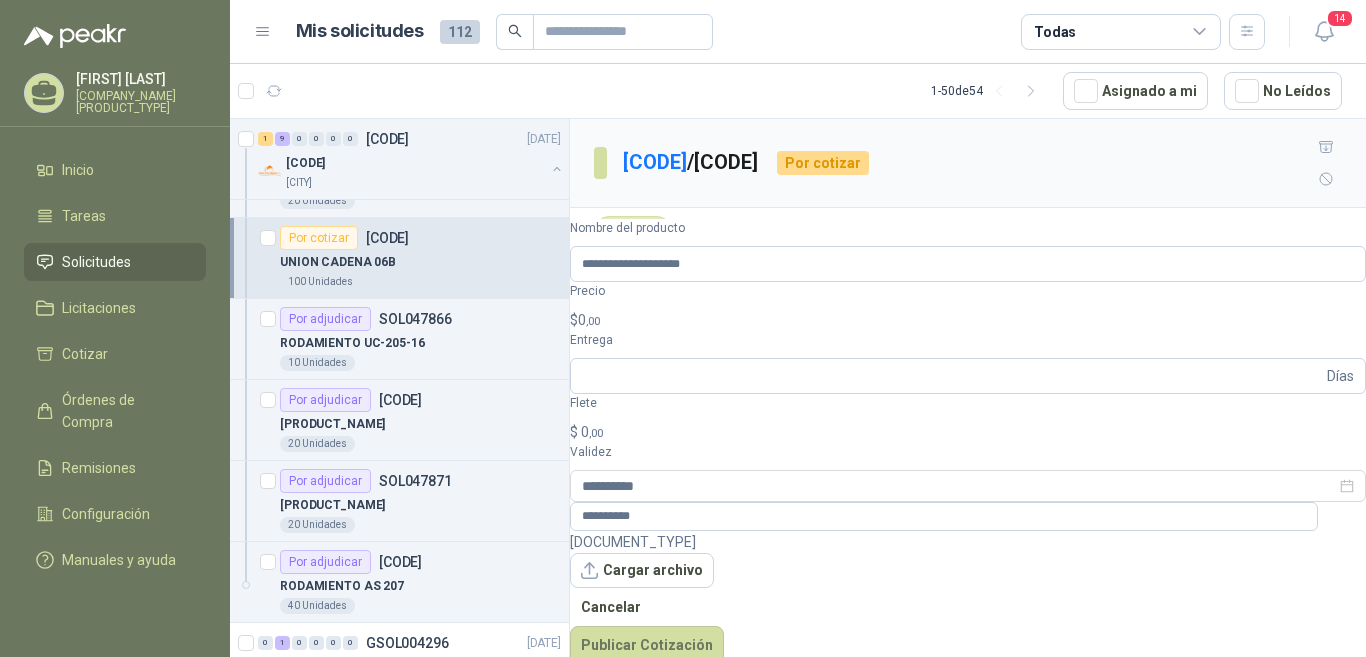 click on "$  0 ,00" at bounding box center [968, 320] 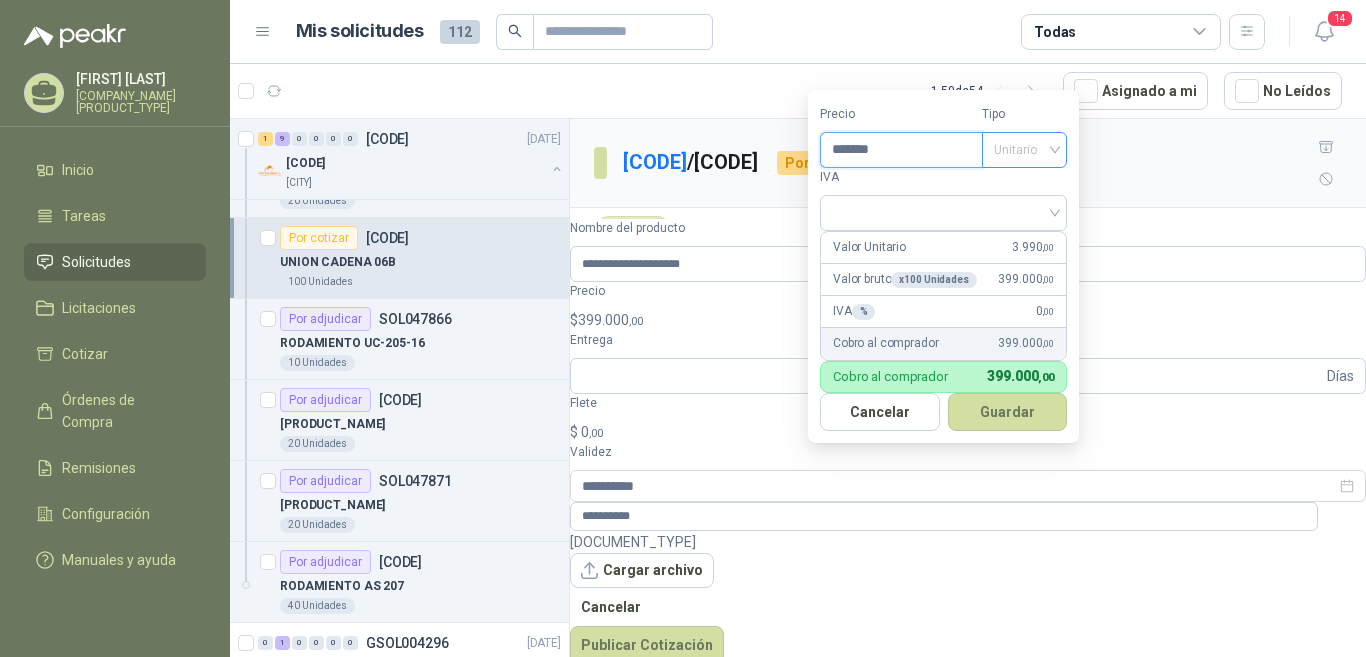 click on "Unitario" at bounding box center [1024, 150] 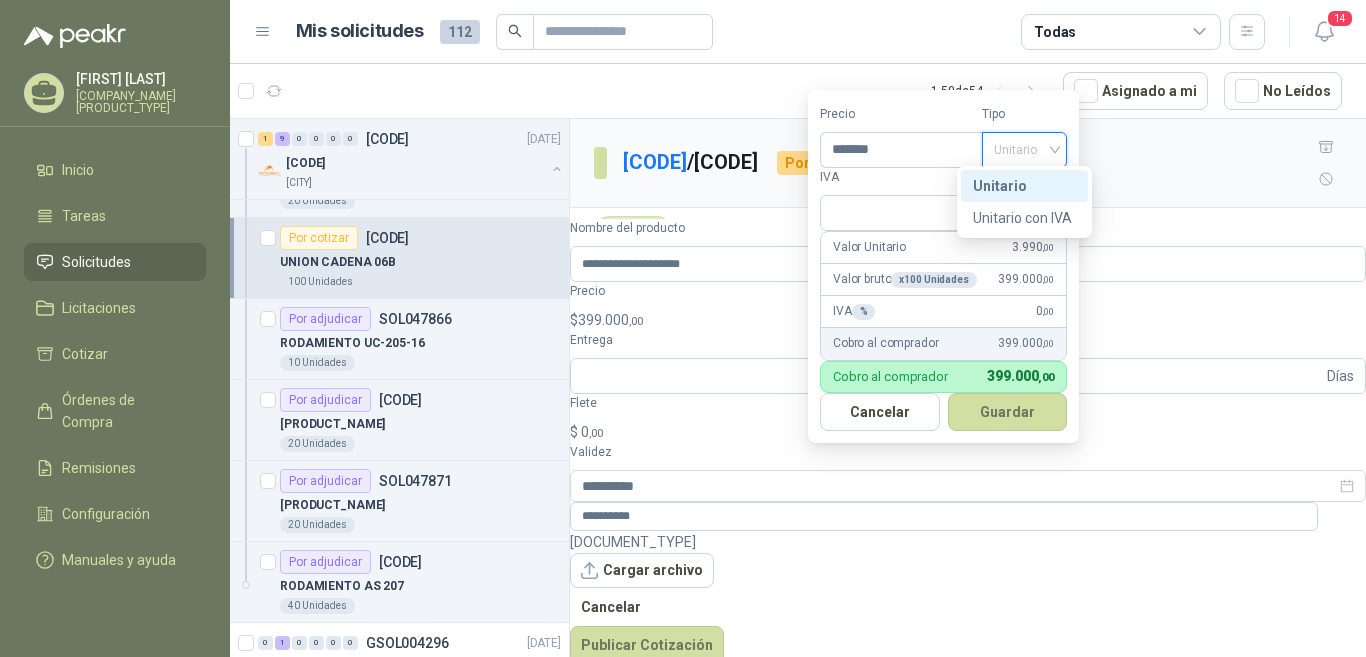 click on "Unitario" at bounding box center [1024, 186] 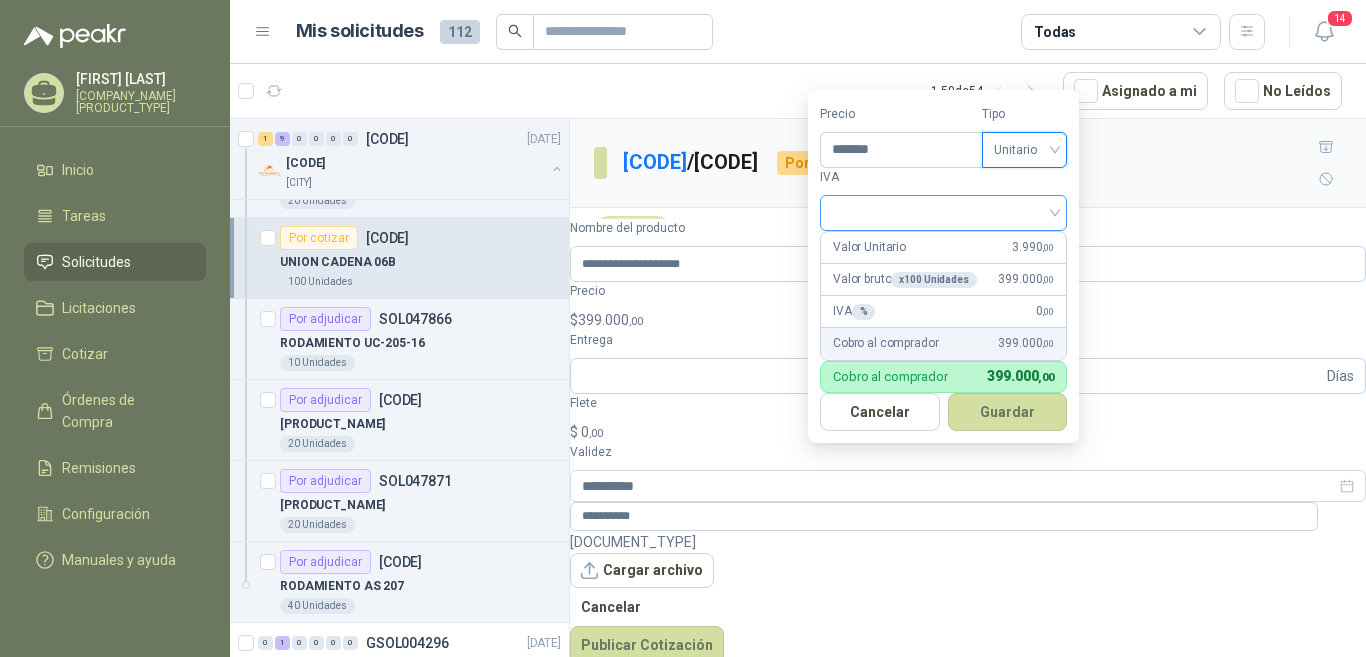 click at bounding box center [943, 211] 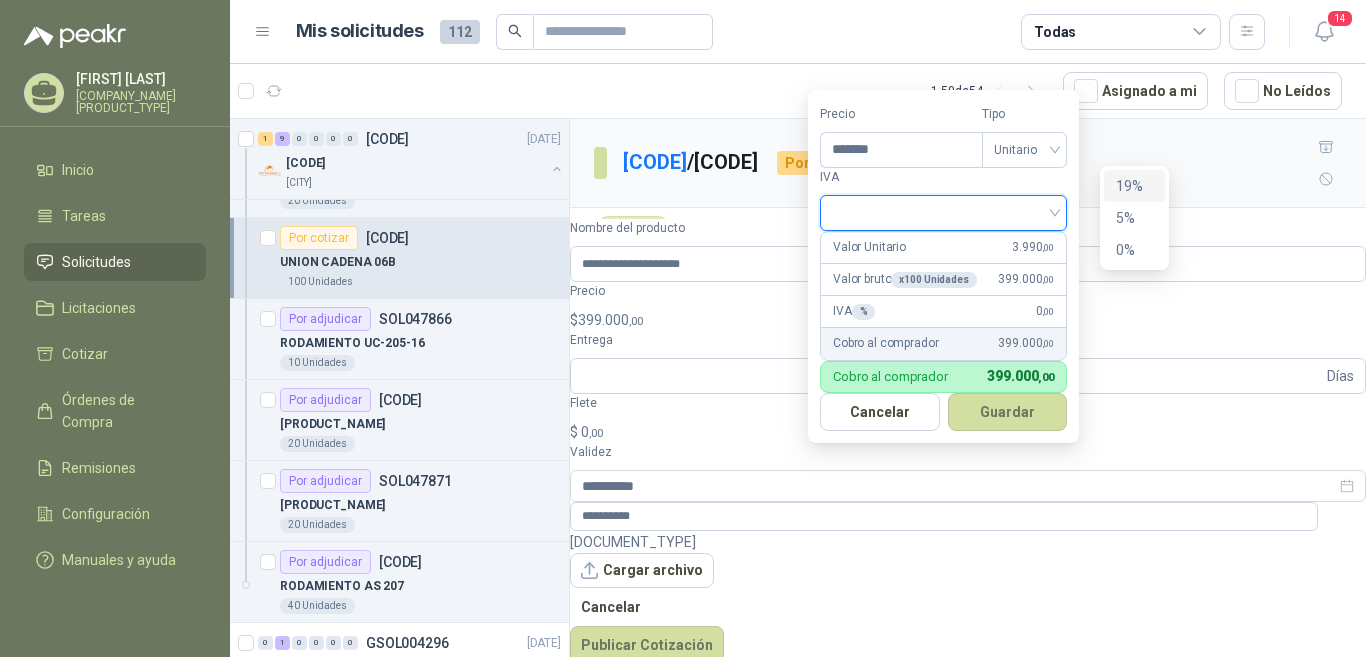 click on "19%" at bounding box center (0, 0) 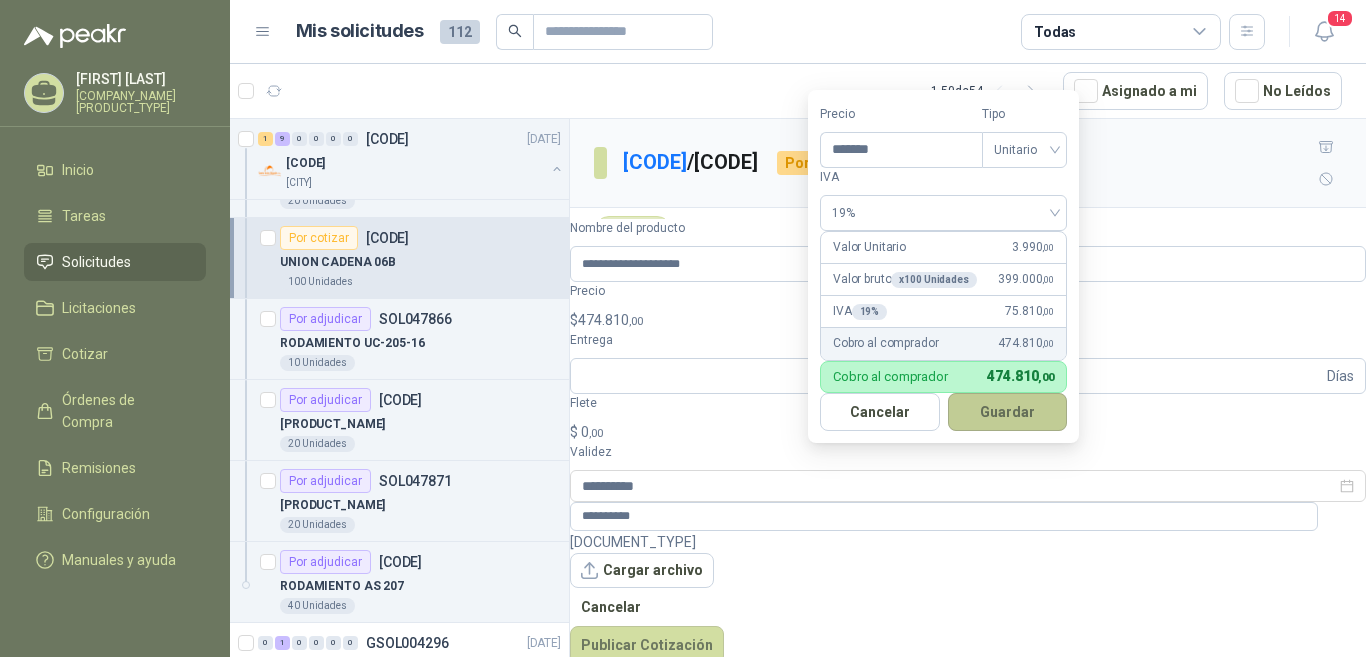 click on "Guardar" at bounding box center [1008, 412] 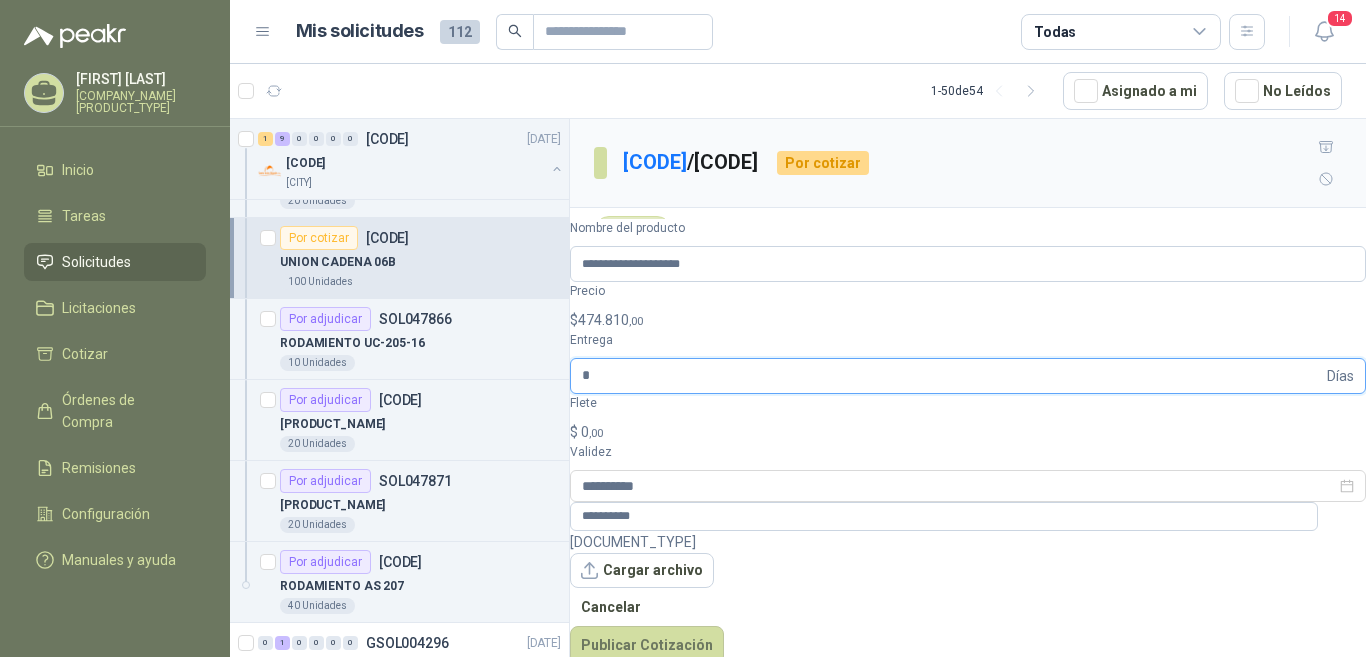 type on "*" 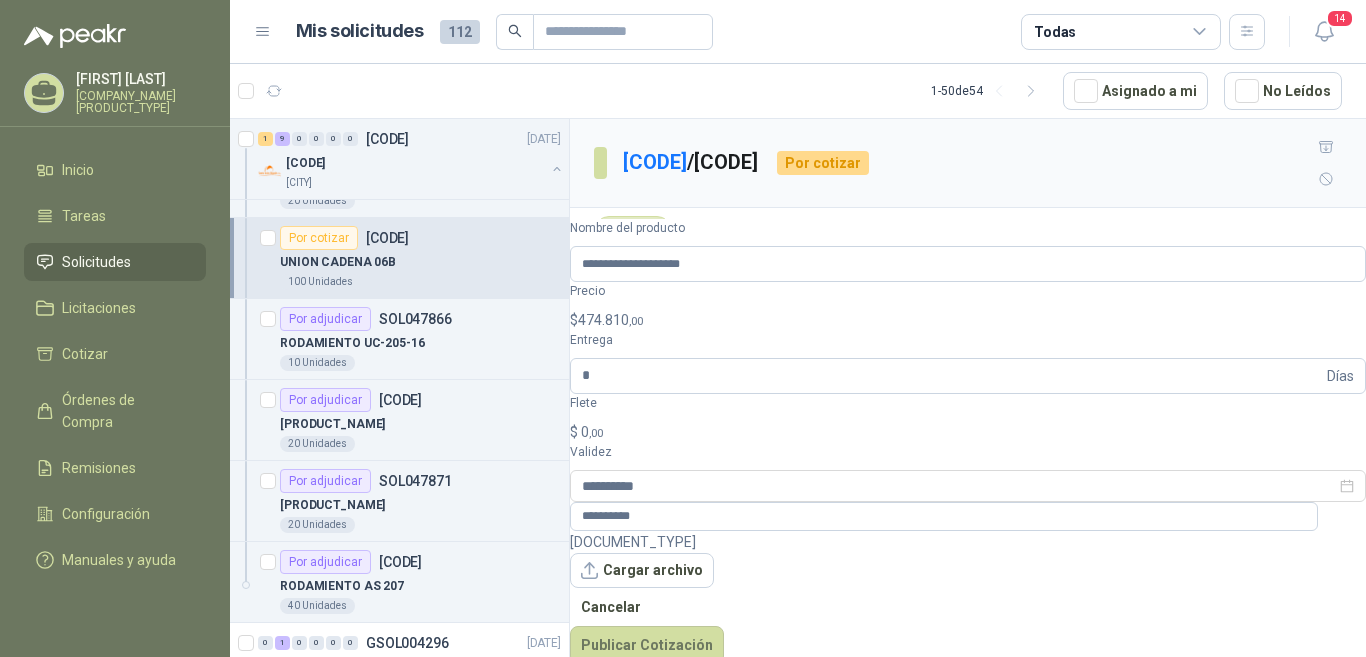 click on "$    0 ,00" at bounding box center [968, 432] 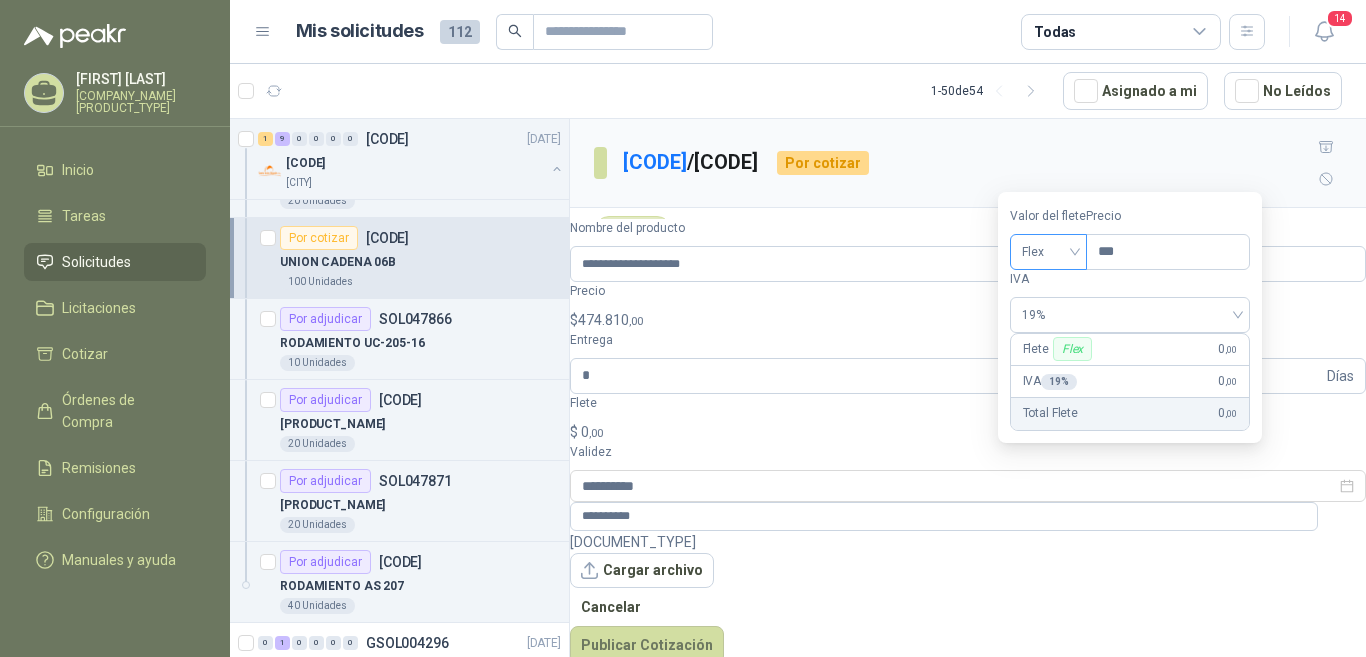 click on "Flex" at bounding box center (1048, 252) 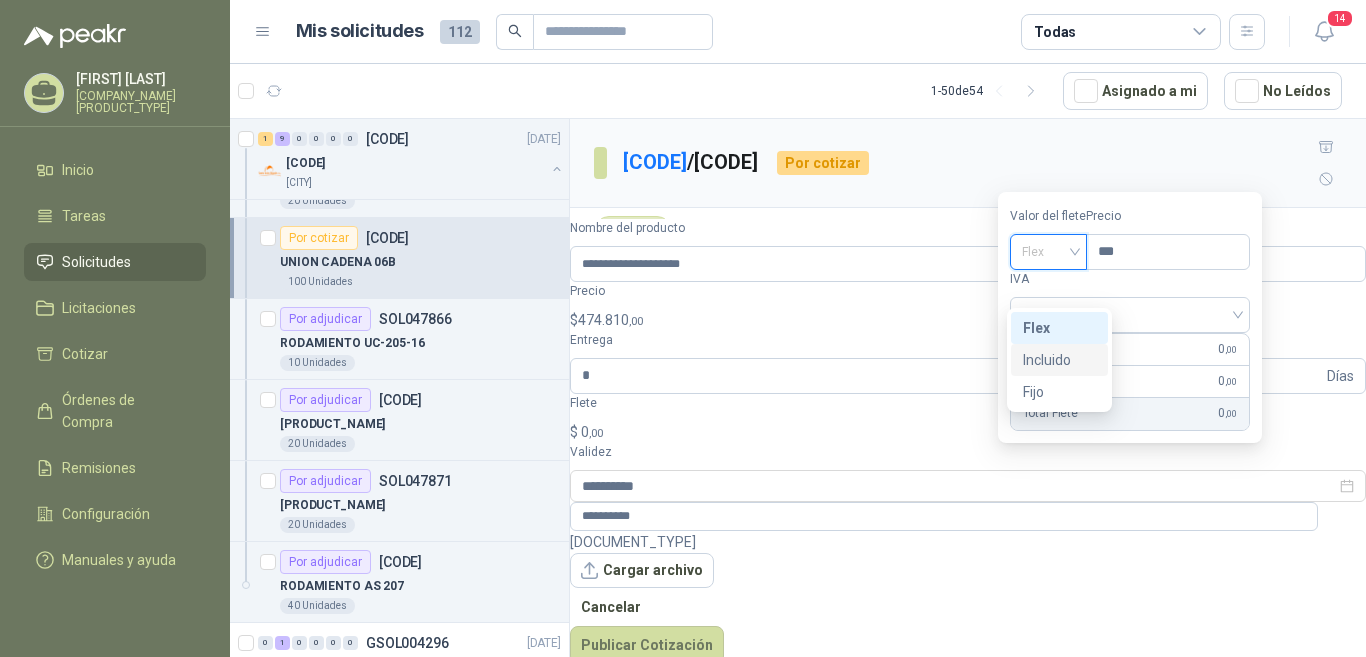 click on "Incluido" at bounding box center [0, 0] 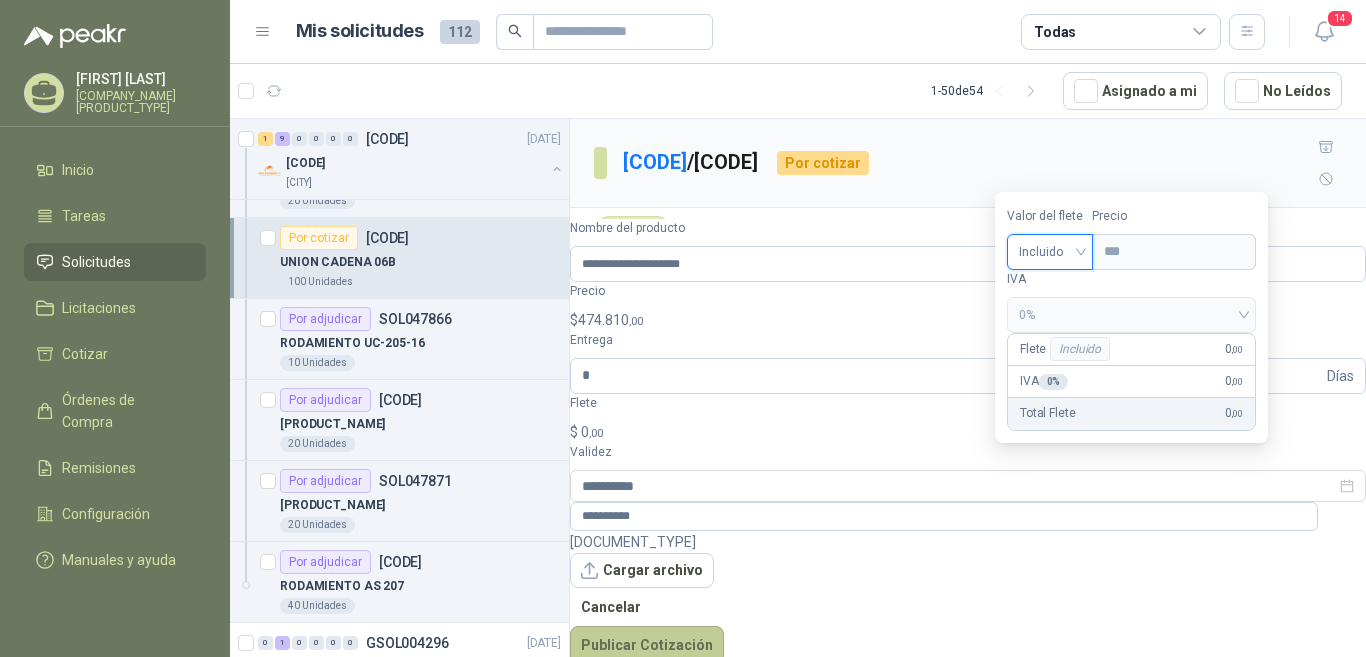 click on "Publicar Cotización" at bounding box center [647, 645] 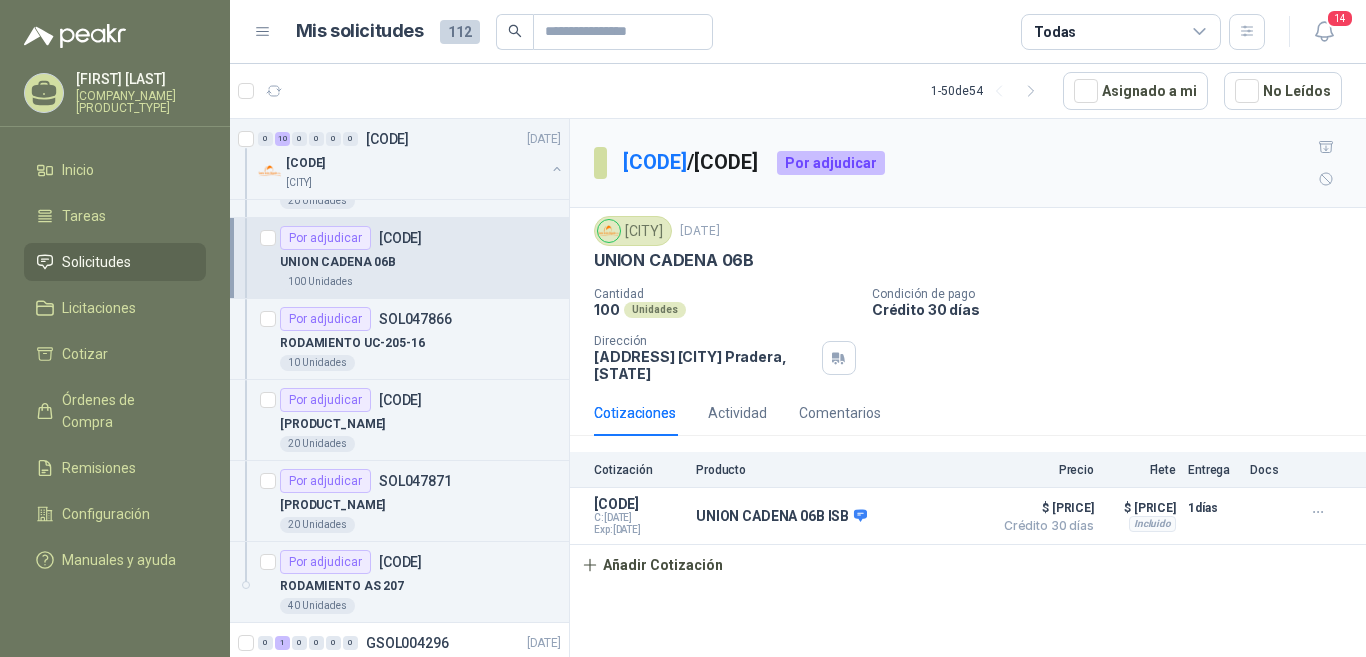 scroll, scrollTop: 0, scrollLeft: 0, axis: both 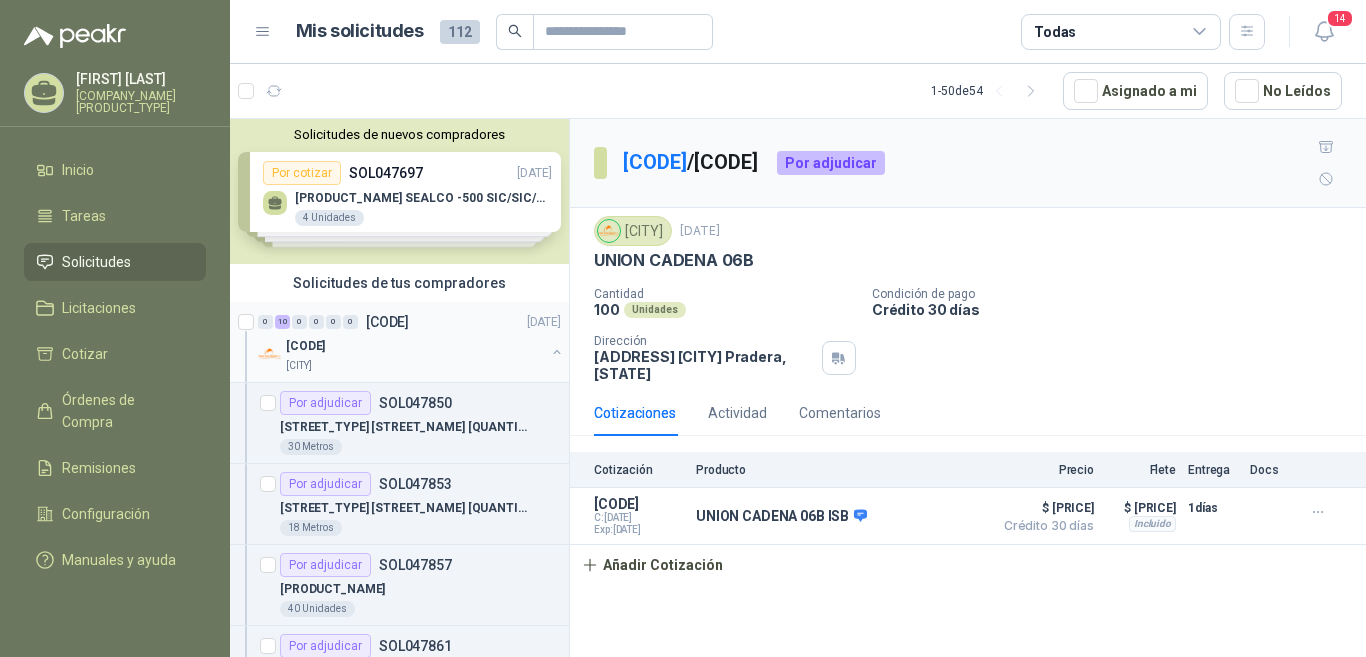 click on "[CODE]" at bounding box center [387, 322] 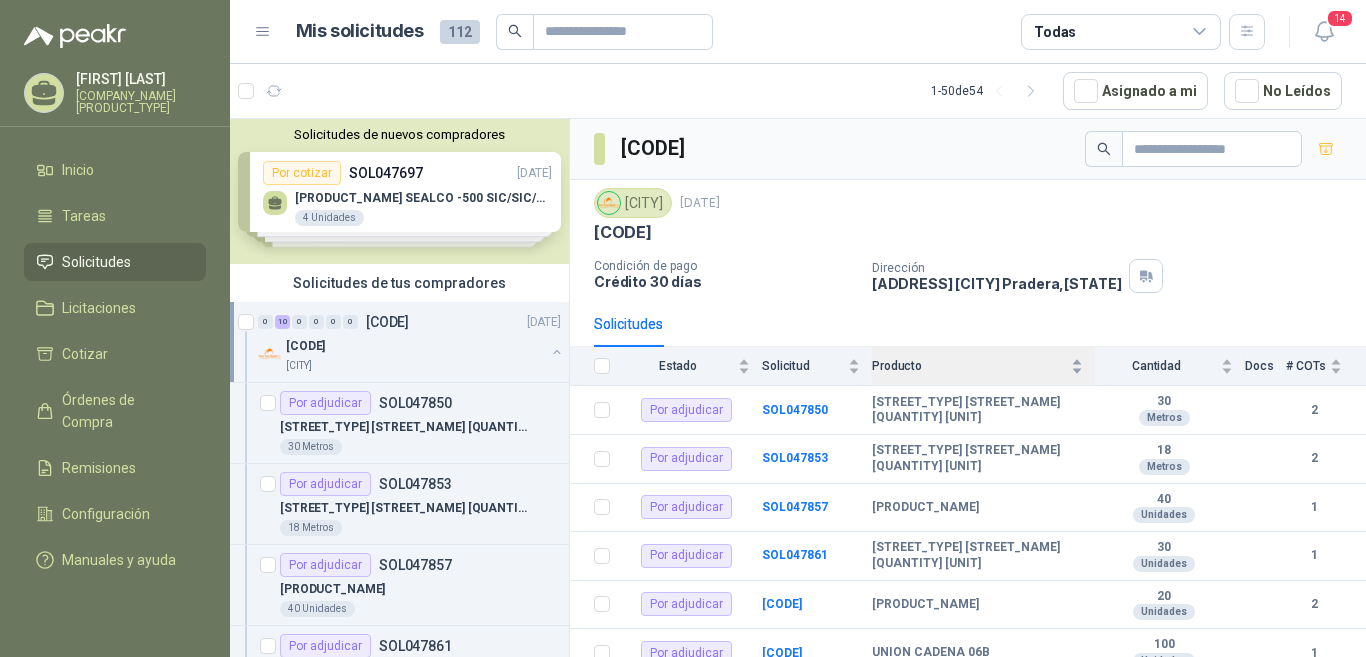 scroll, scrollTop: 222, scrollLeft: 0, axis: vertical 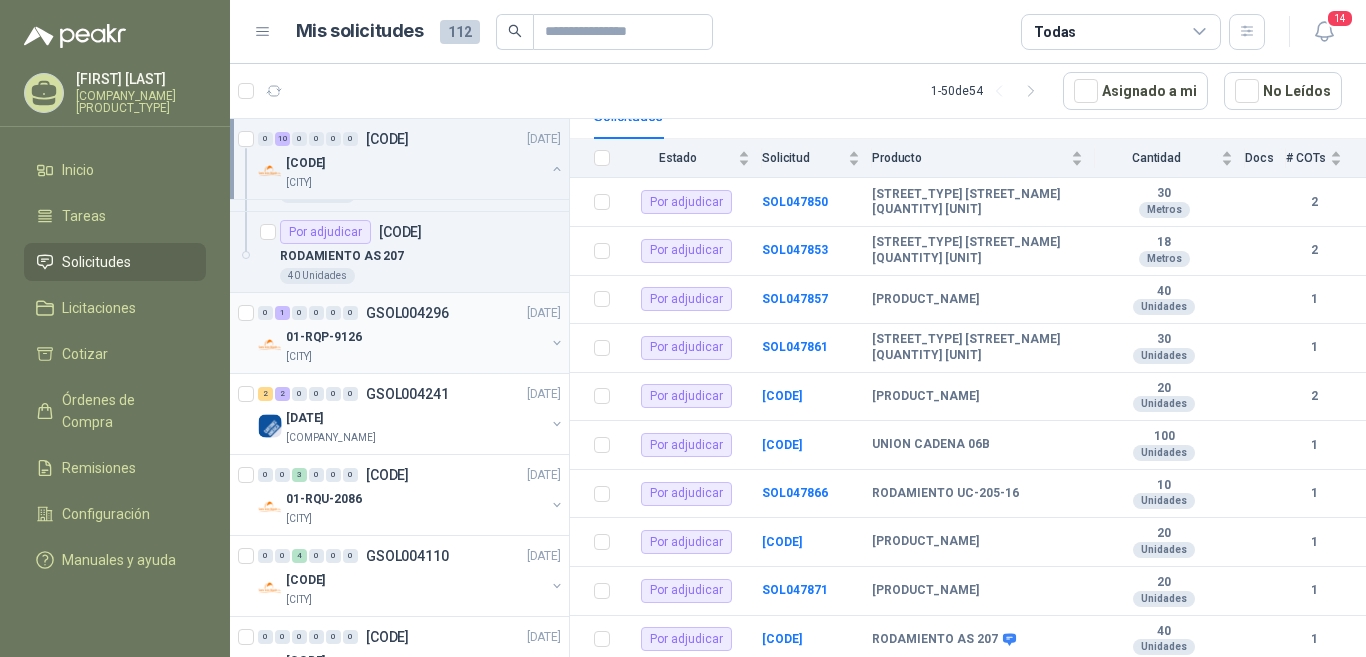 click on "GSOL004296" at bounding box center [407, 313] 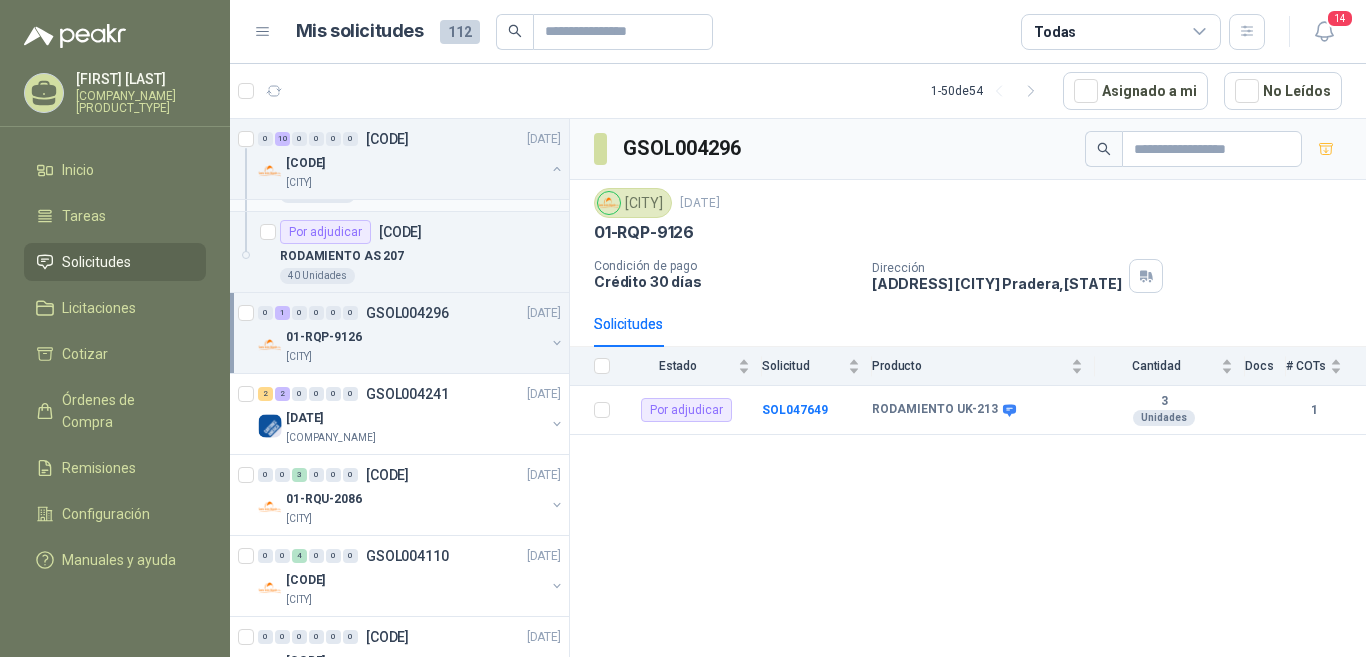 scroll, scrollTop: 1200, scrollLeft: 0, axis: vertical 